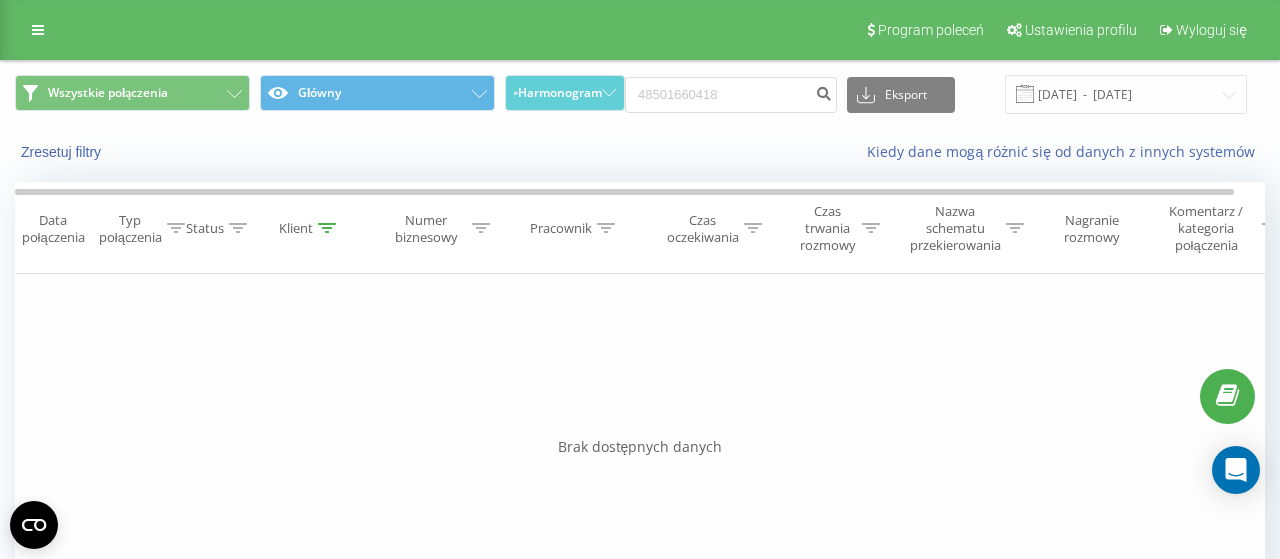 scroll, scrollTop: 0, scrollLeft: 0, axis: both 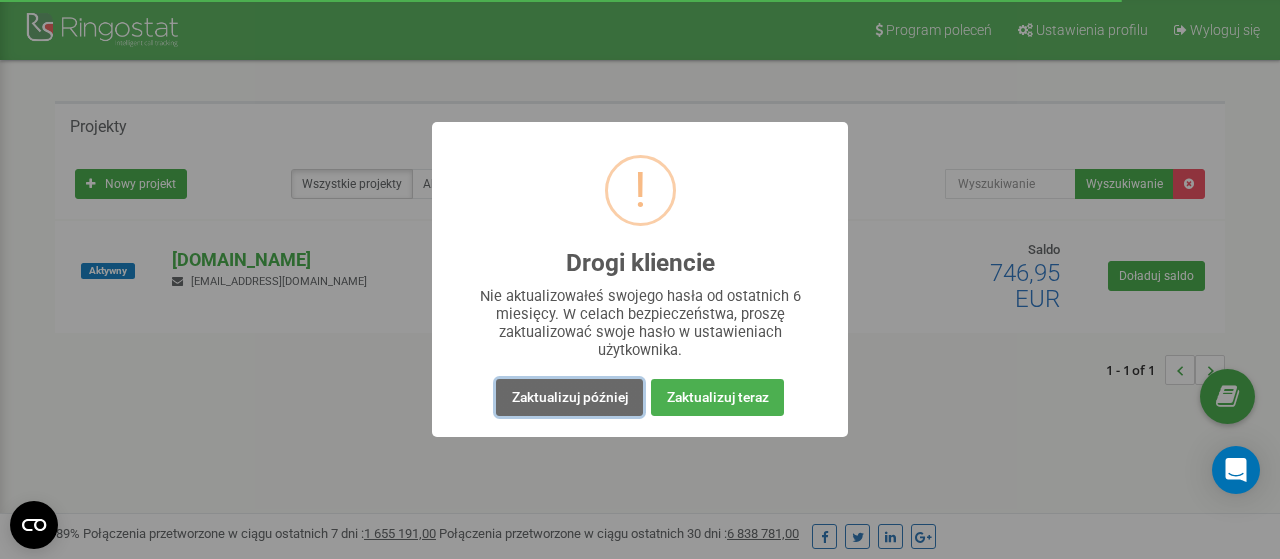 click on "Zaktualizuj później" at bounding box center [569, 397] 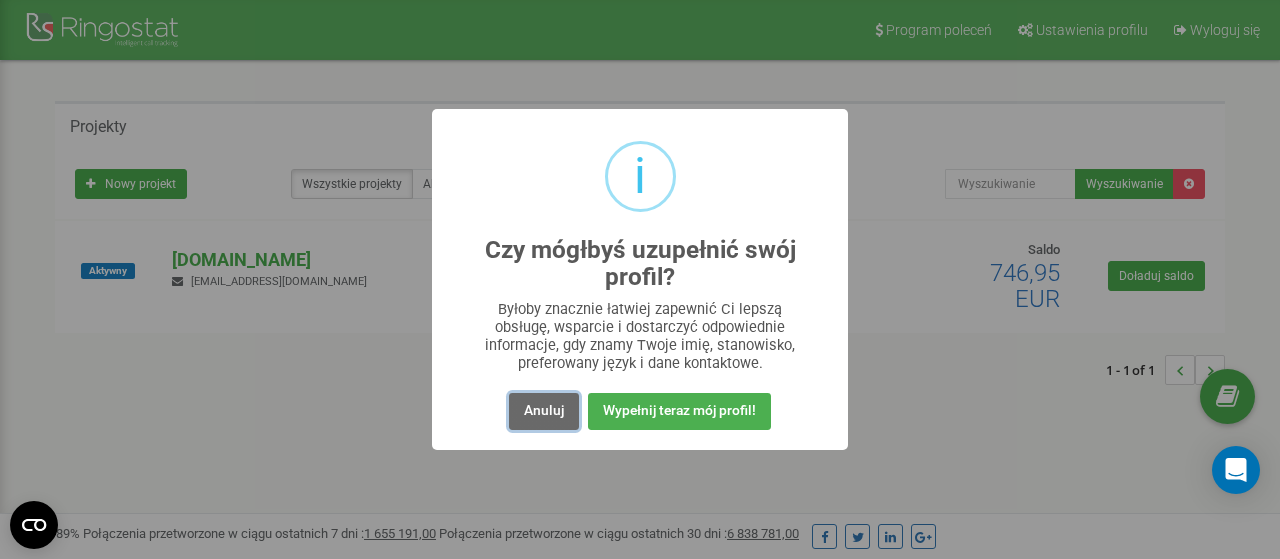 click on "Anuluj" at bounding box center [544, 411] 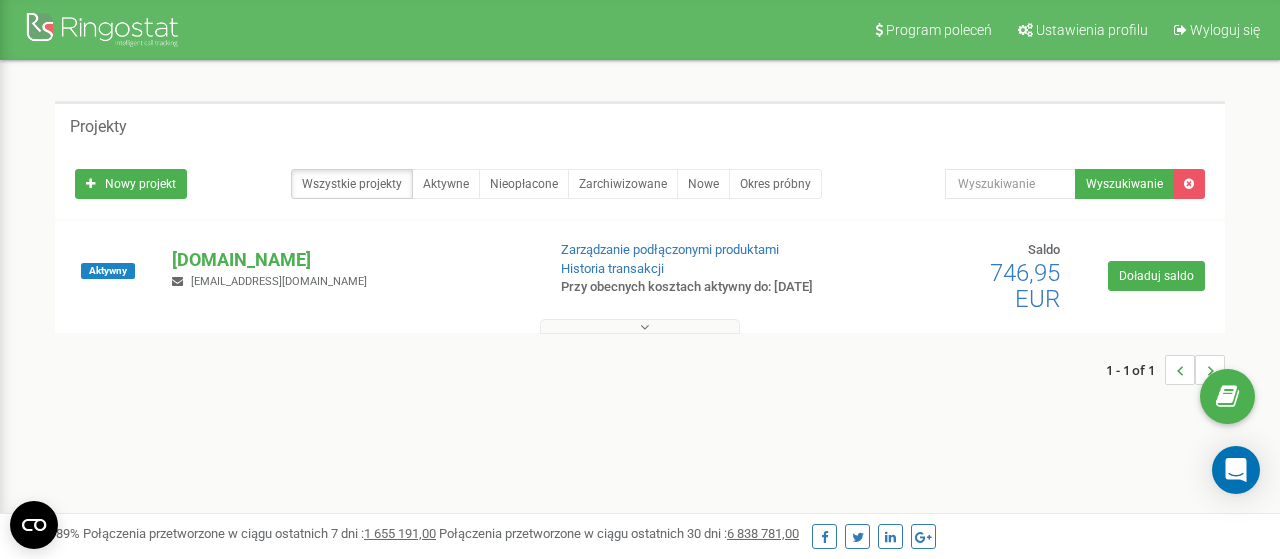 click at bounding box center (644, 327) 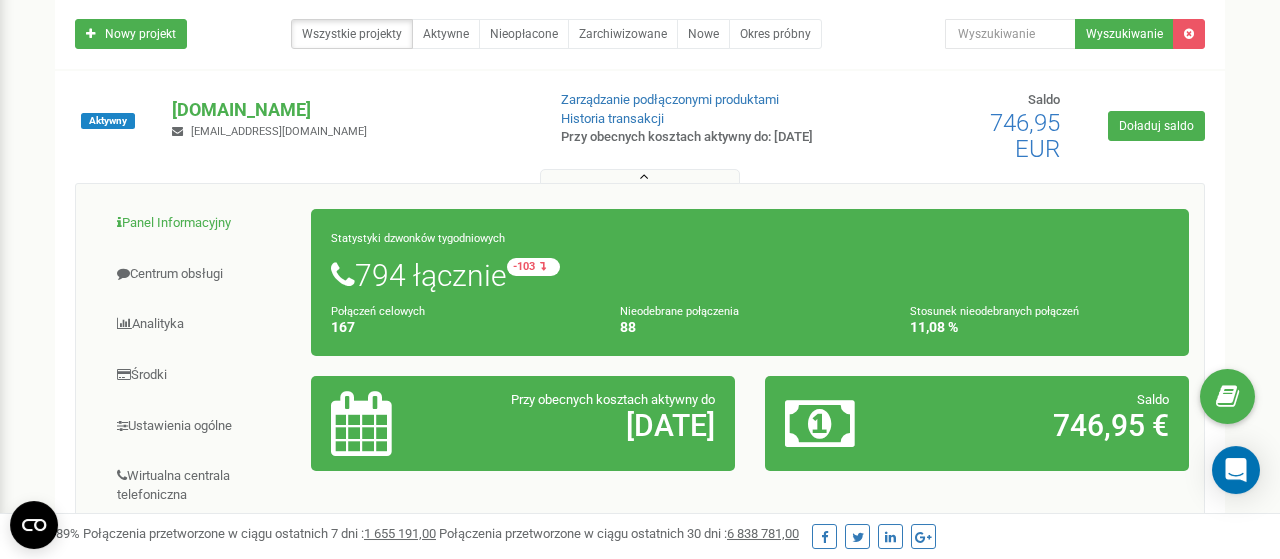 scroll, scrollTop: 208, scrollLeft: 0, axis: vertical 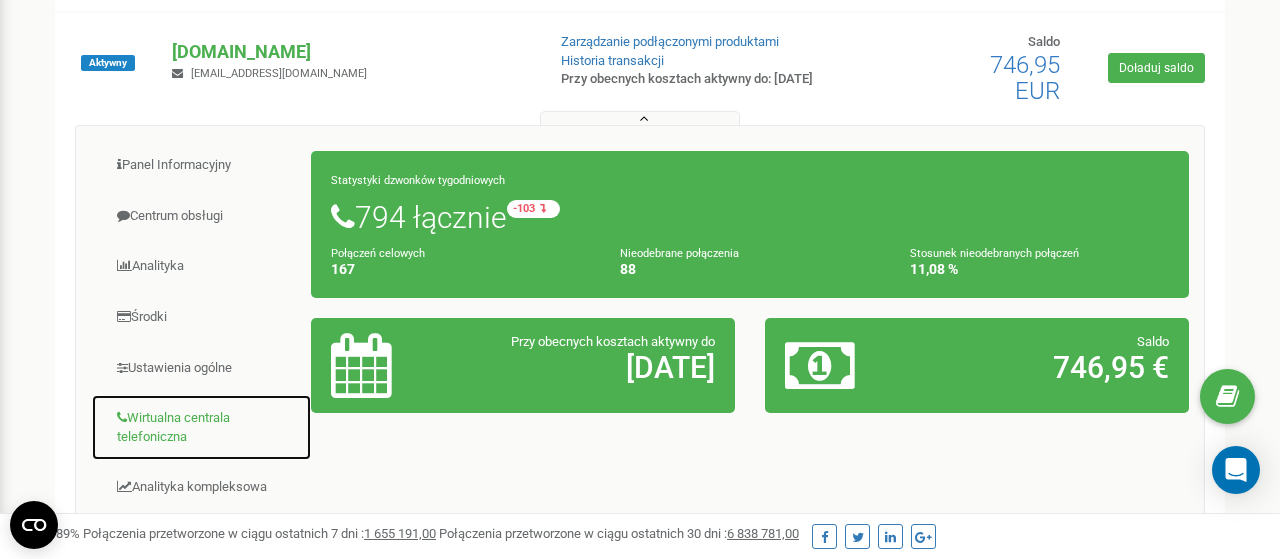 click on "Wirtualna centrala telefoniczna" at bounding box center [201, 427] 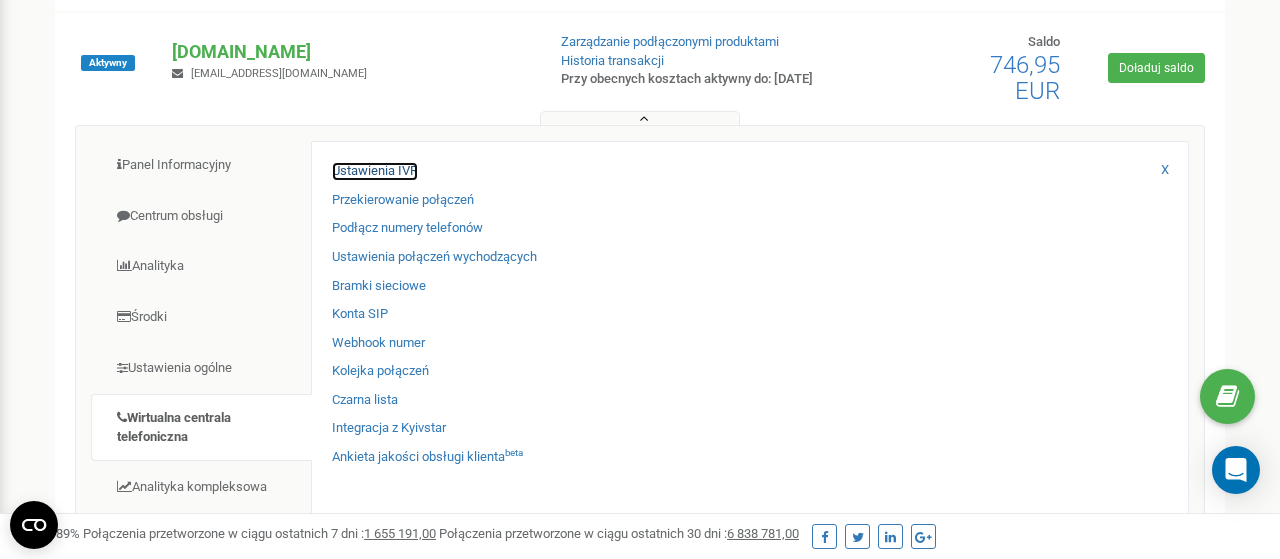 click on "Ustawienia IVR" at bounding box center [375, 171] 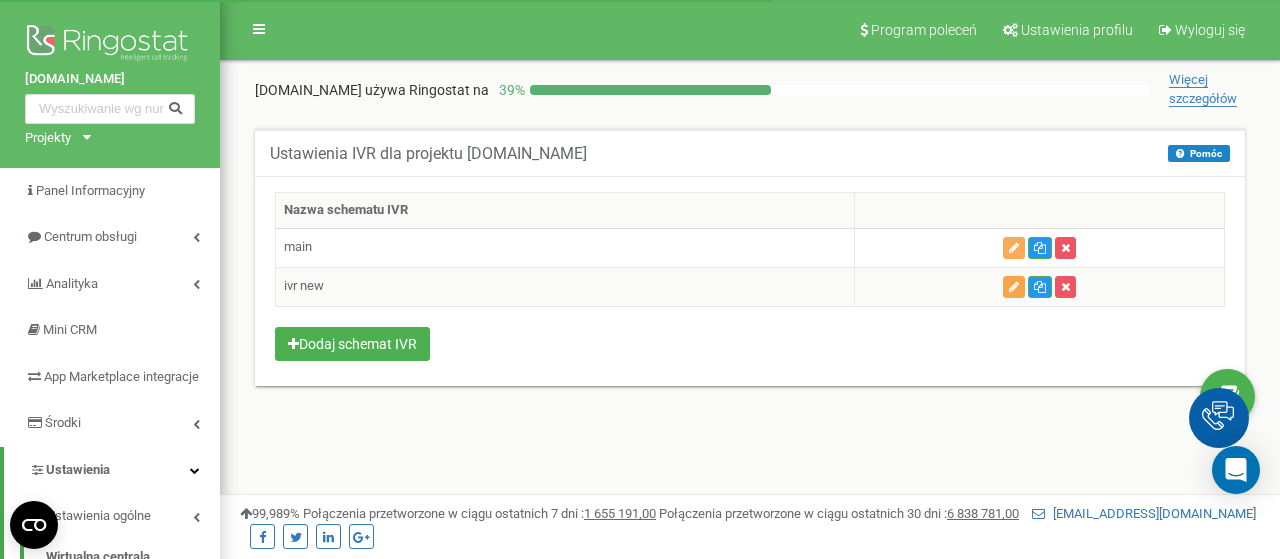 scroll, scrollTop: 0, scrollLeft: 0, axis: both 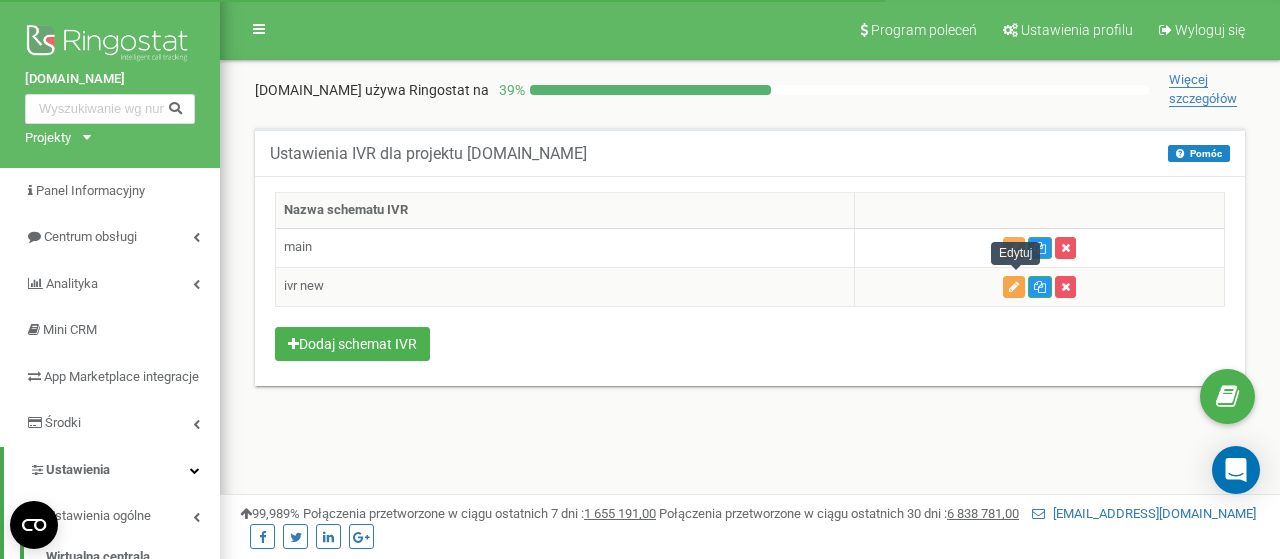 click at bounding box center [1014, 287] 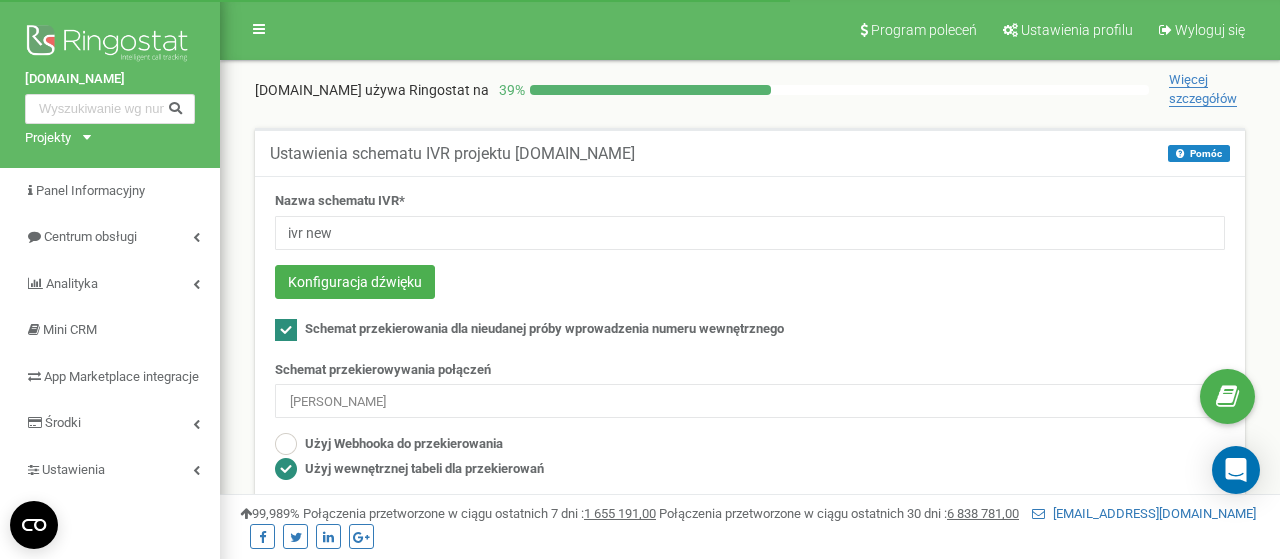scroll, scrollTop: 104, scrollLeft: 0, axis: vertical 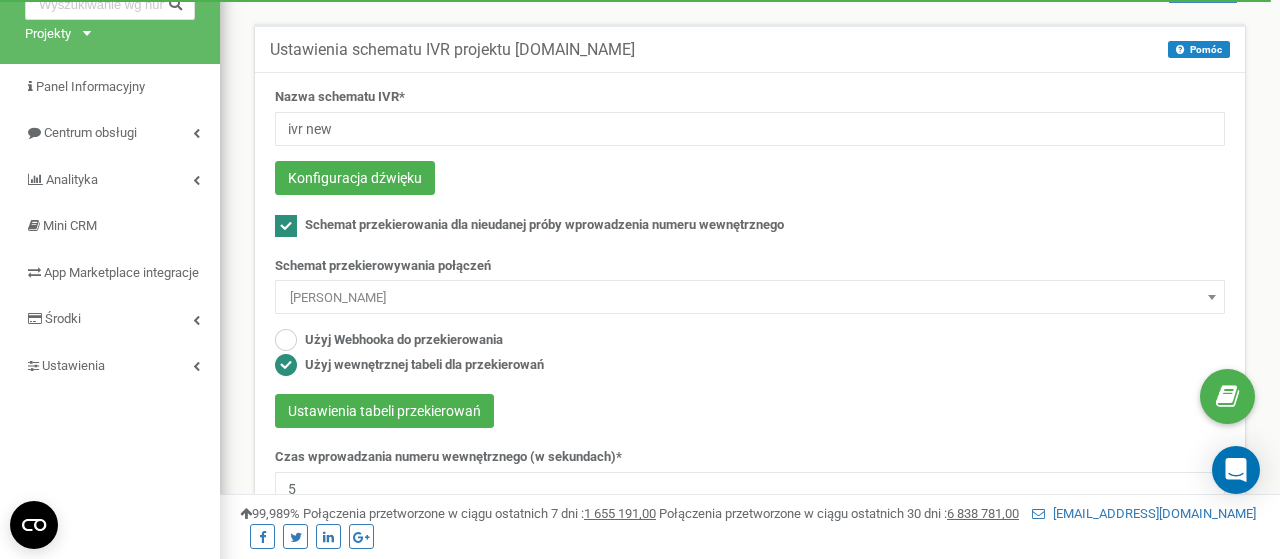 click at bounding box center (1212, 297) 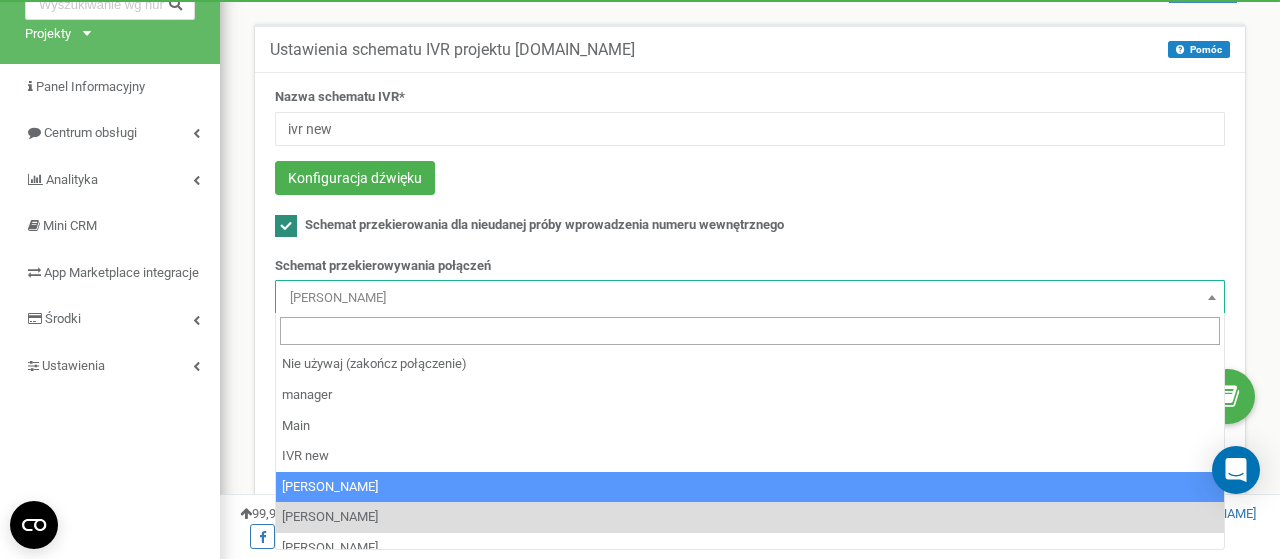 select on "140450" 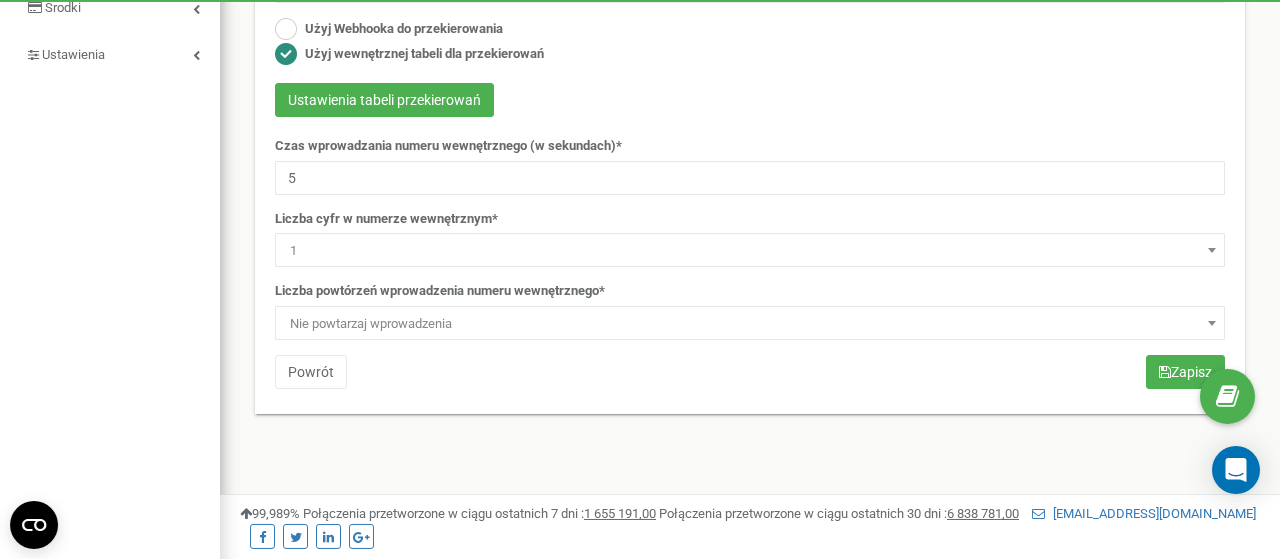 scroll, scrollTop: 416, scrollLeft: 0, axis: vertical 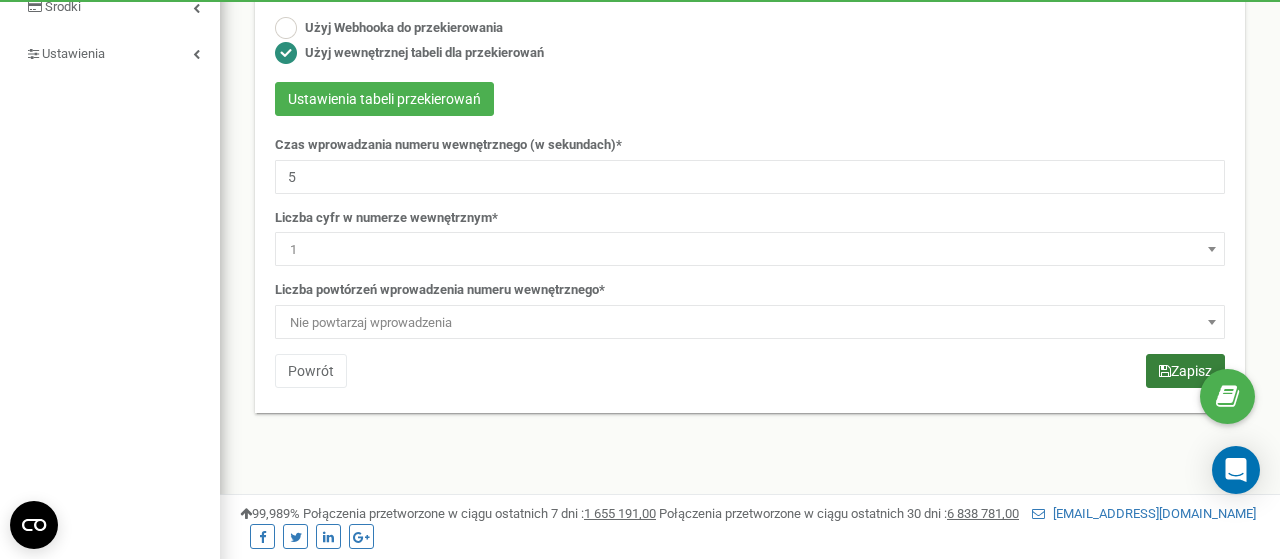 click on "Zapisz" at bounding box center [1185, 371] 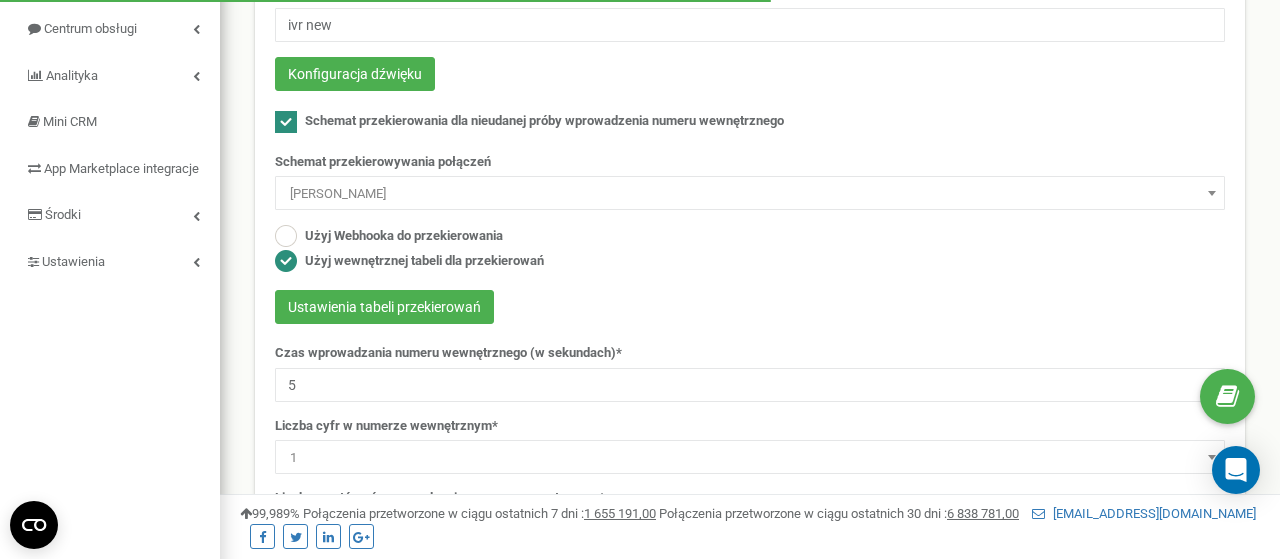 scroll, scrollTop: 208, scrollLeft: 0, axis: vertical 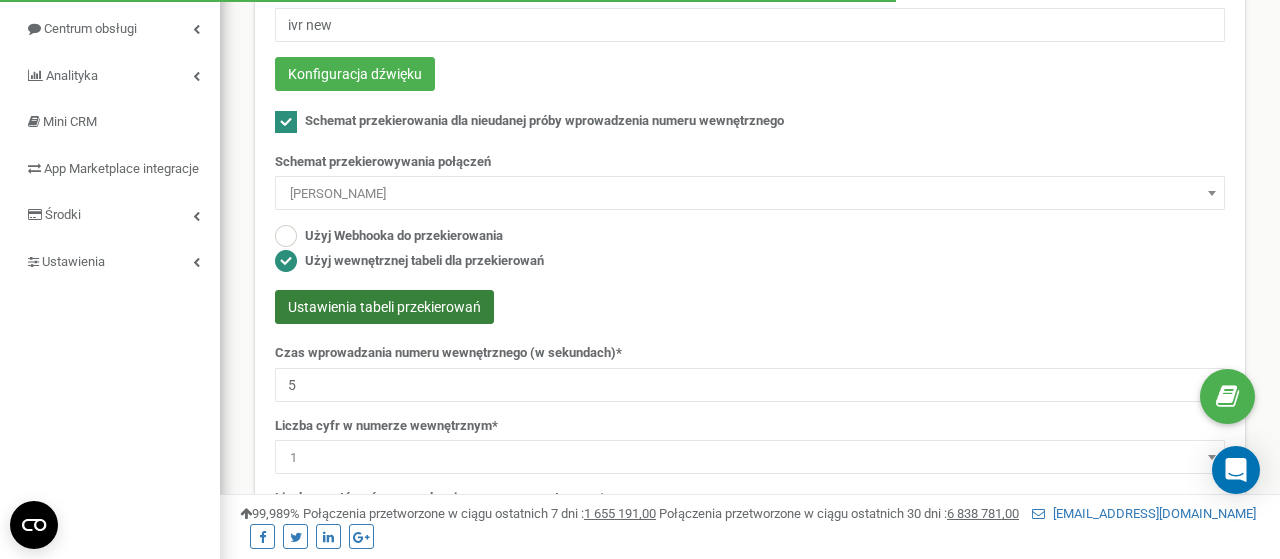 click on "Ustawienia tabeli przekierowań" at bounding box center (384, 307) 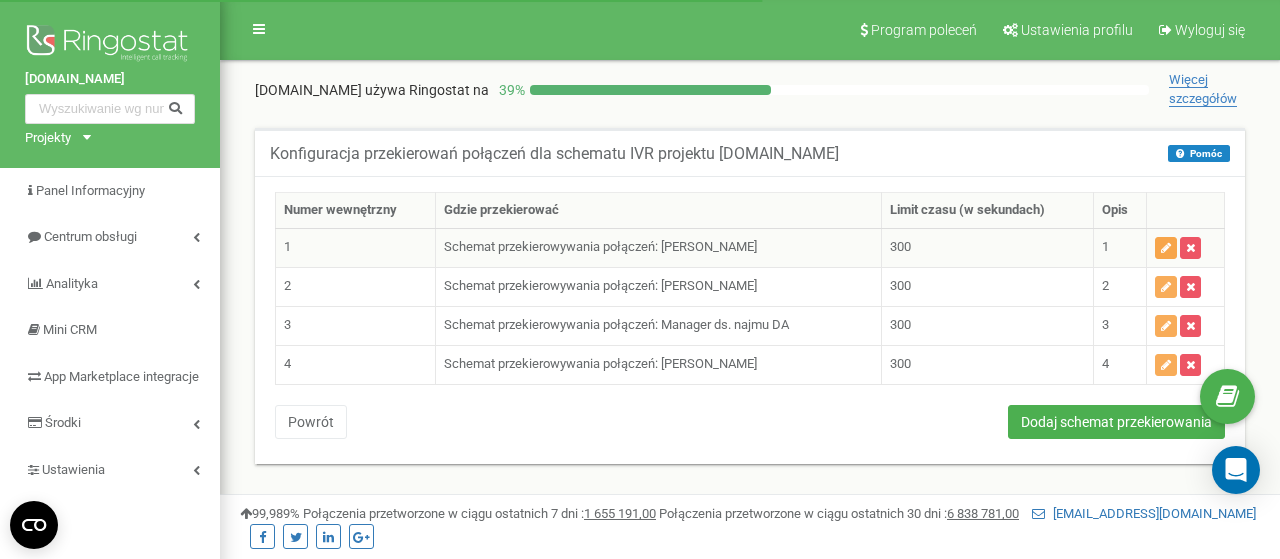 scroll, scrollTop: 0, scrollLeft: 0, axis: both 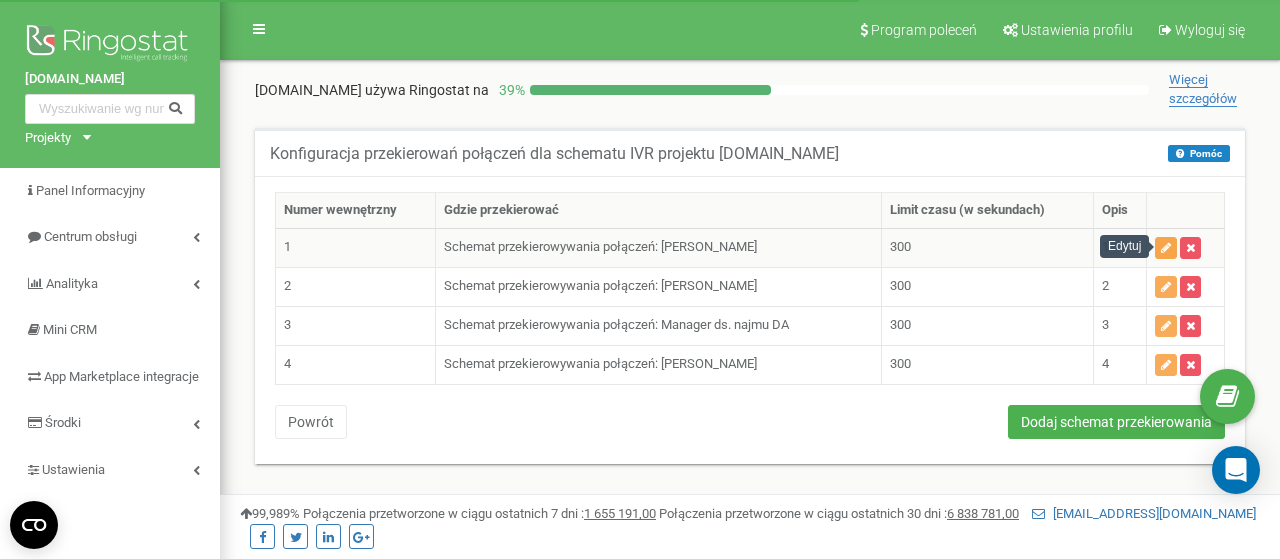 click at bounding box center (1166, 248) 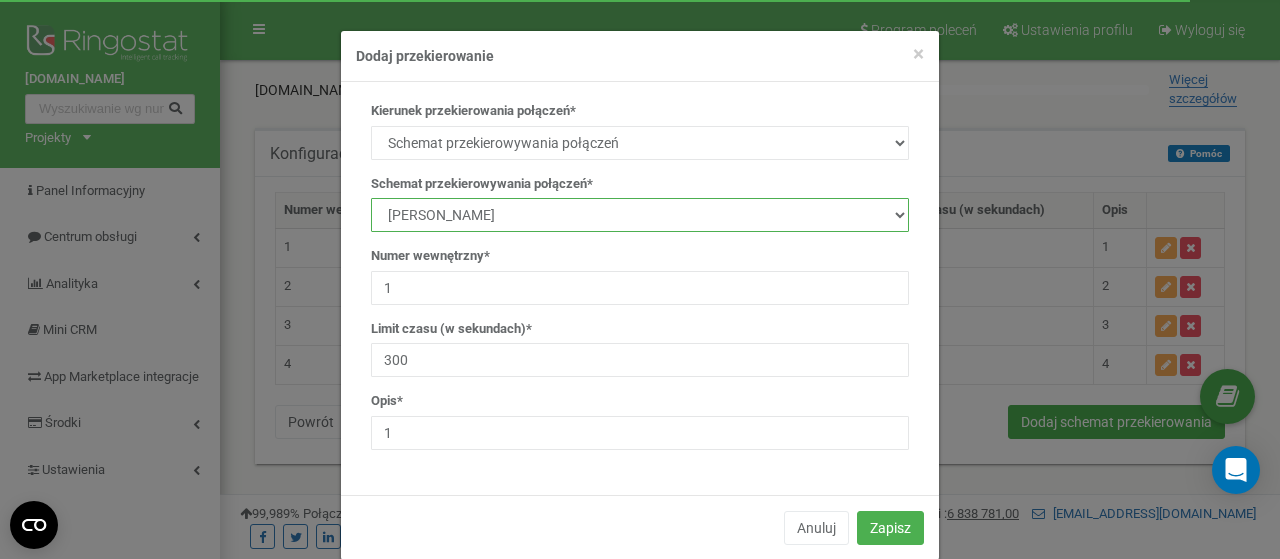 select on "140450" 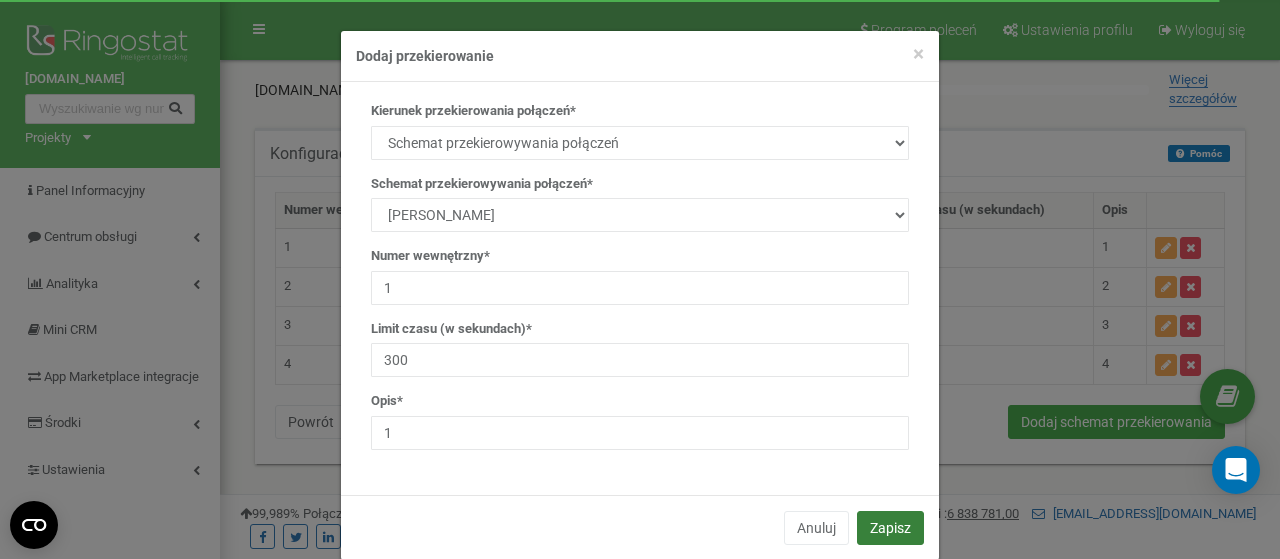 click on "Zapisz" at bounding box center [890, 528] 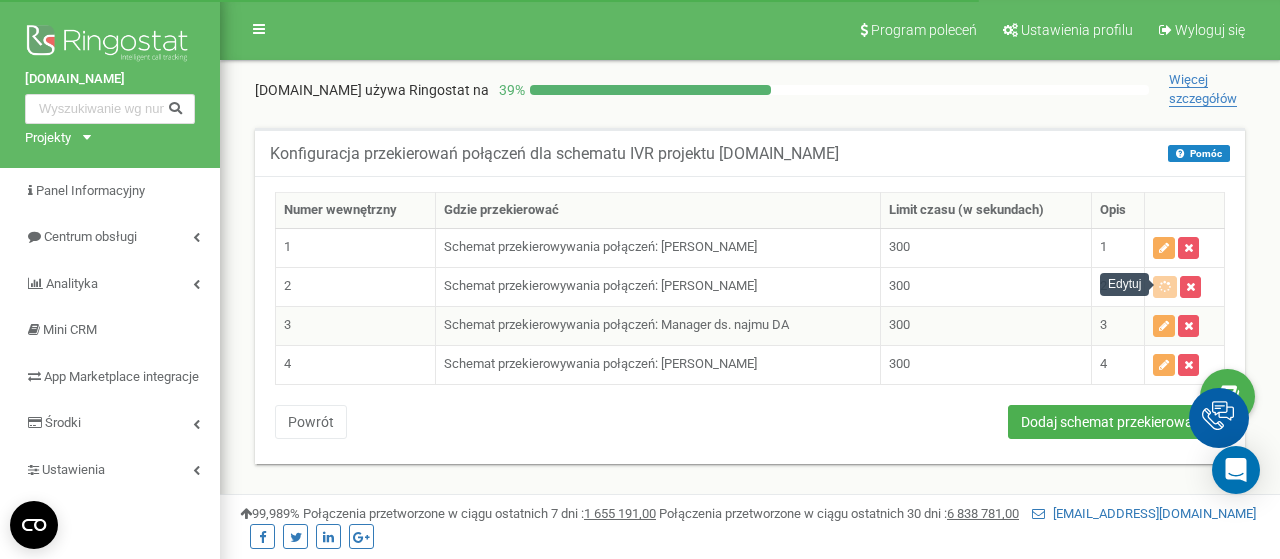 scroll, scrollTop: 0, scrollLeft: 0, axis: both 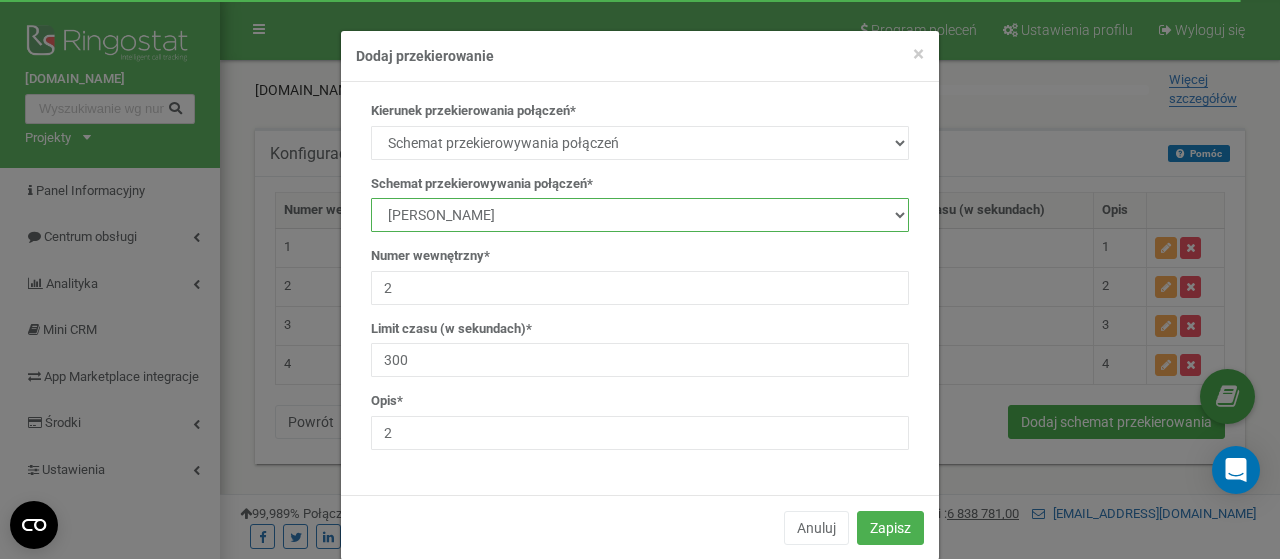 click on "manager
Main
IVR new
Kamila Rzeszut
Patrycja Juroszek
Szymon Górnik
Manager ds. najmu DA
IVR reserve
Iwona Boraczewska
Agnieszka Bartkow i Adrzej Waz
test
Kamila Rzeszut IVR 1
Iwona Boraczewska IVR 1
Patrycja Juroszek IVR 1
Szymon Górnik IVR 1" at bounding box center [640, 215] 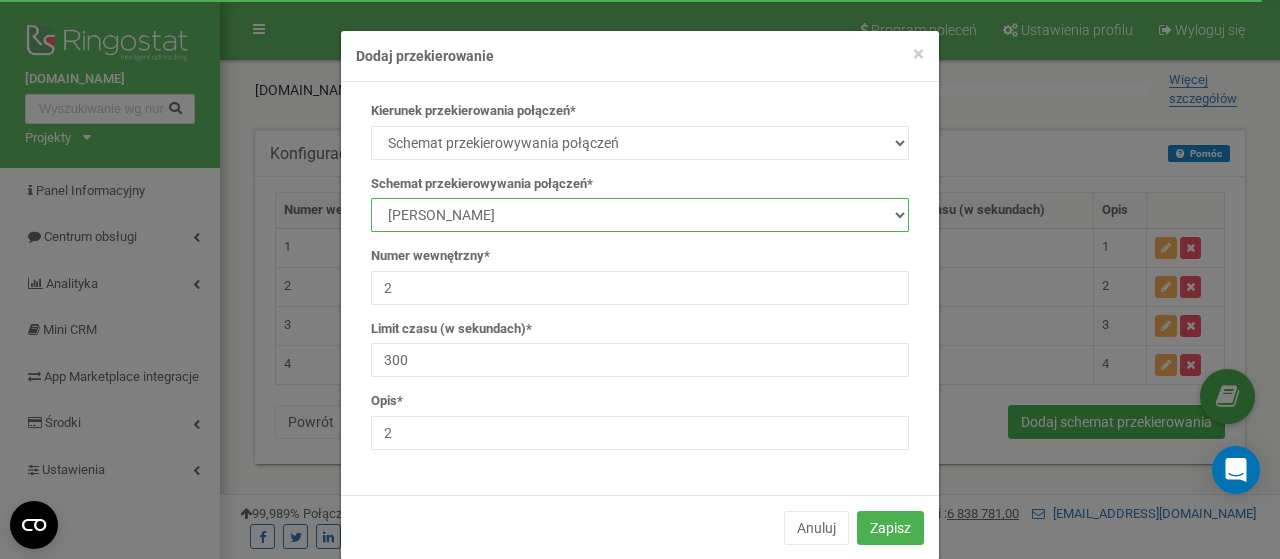 select on "140450" 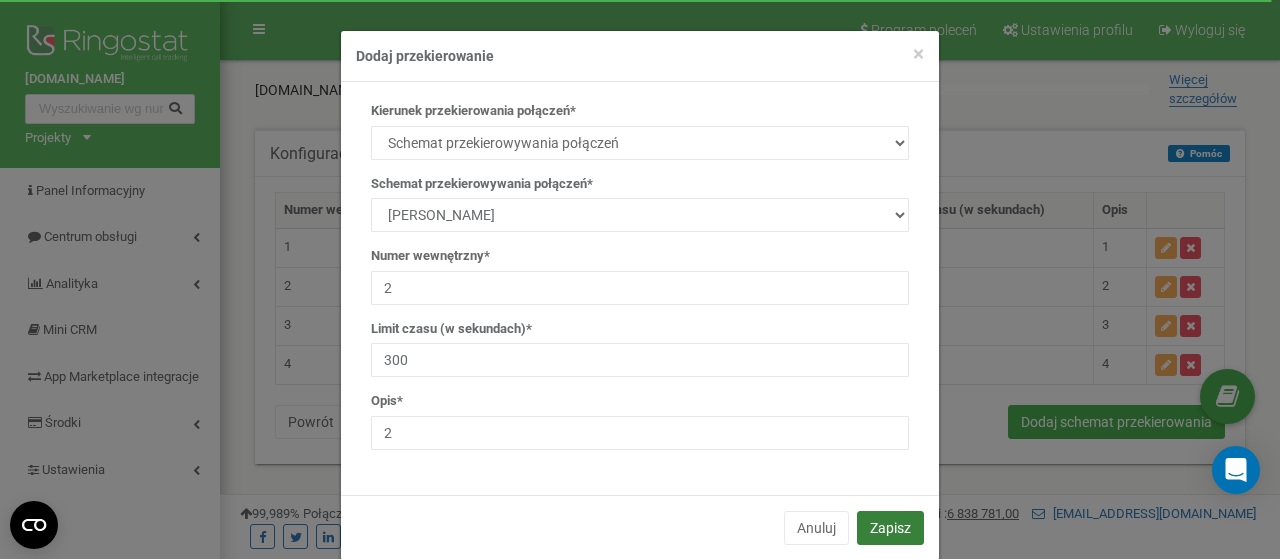 click on "Zapisz" at bounding box center (890, 528) 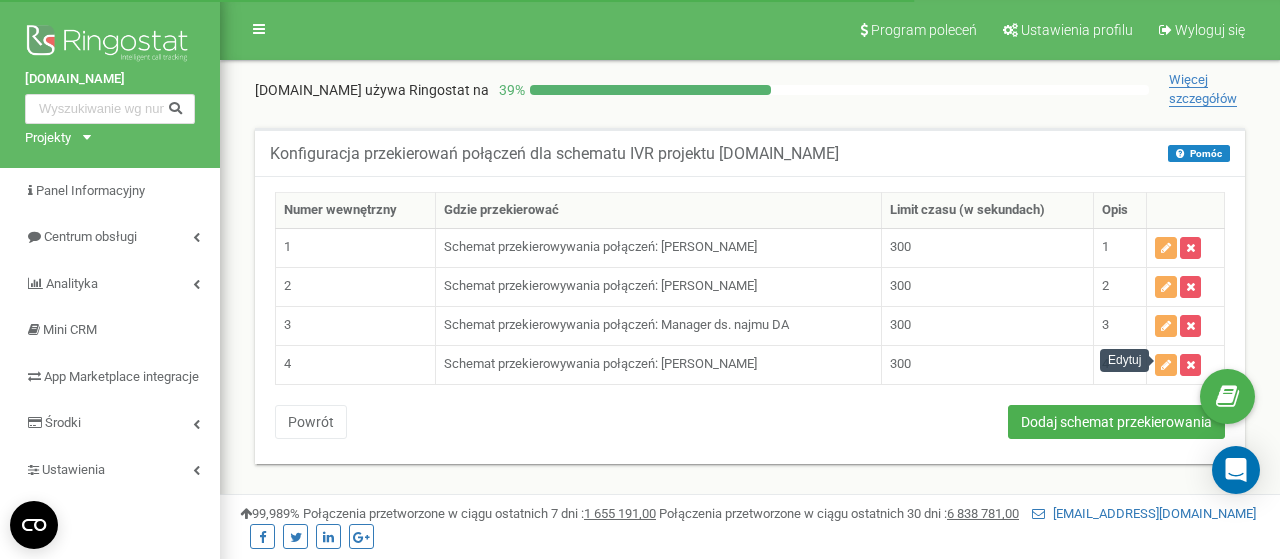 scroll, scrollTop: 0, scrollLeft: 0, axis: both 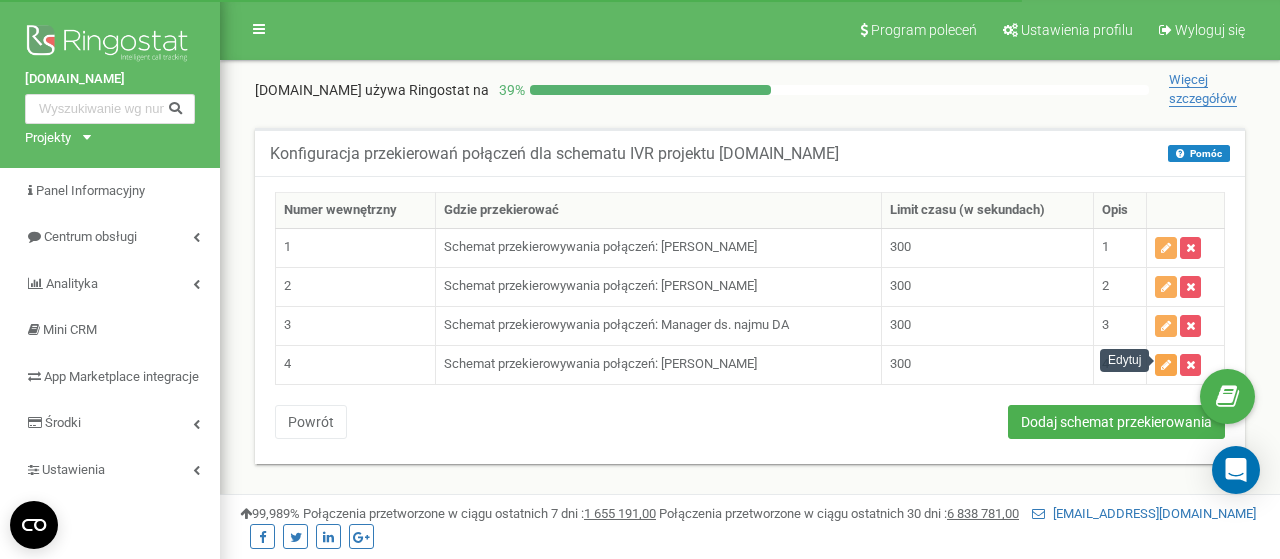 click at bounding box center [1166, 365] 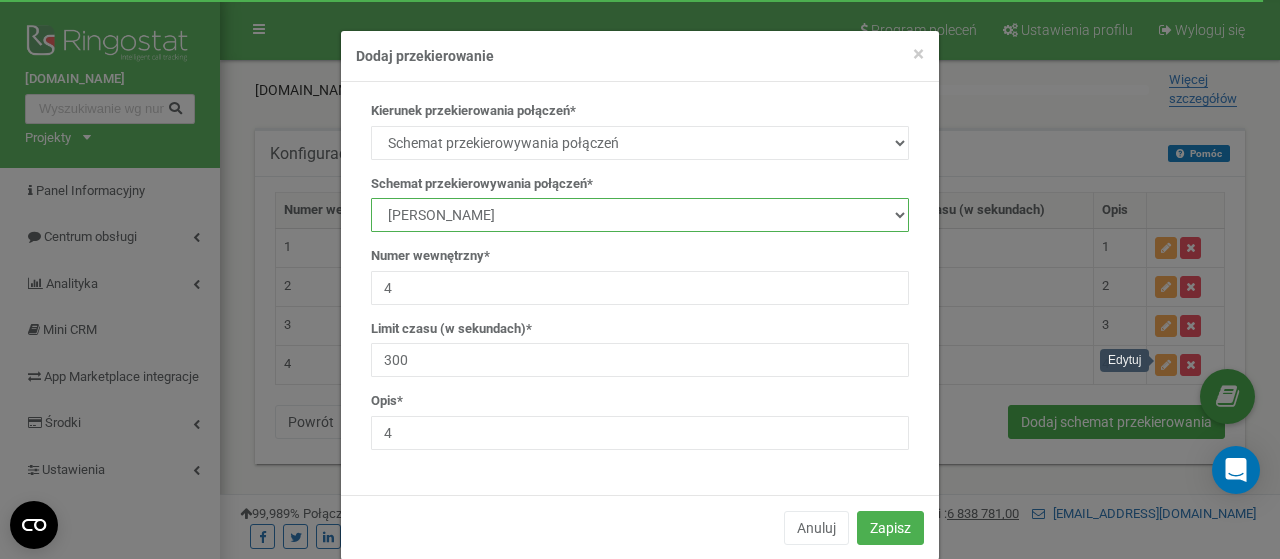 click on "manager
Main
IVR new
Kamila Rzeszut
Patrycja Juroszek
Szymon Górnik
Manager ds. najmu DA
IVR reserve
Iwona Boraczewska
Agnieszka Bartkow i Adrzej Waz
test
Kamila Rzeszut IVR 1
Iwona Boraczewska IVR 1
Patrycja Juroszek IVR 1
Szymon Górnik IVR 1" at bounding box center (640, 215) 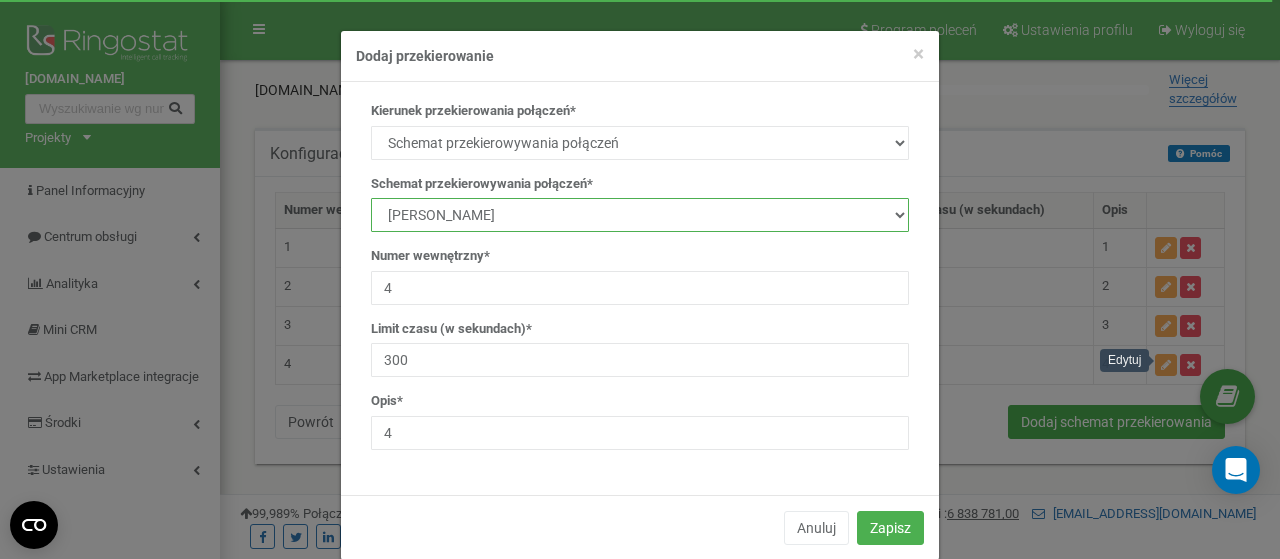 select on "140450" 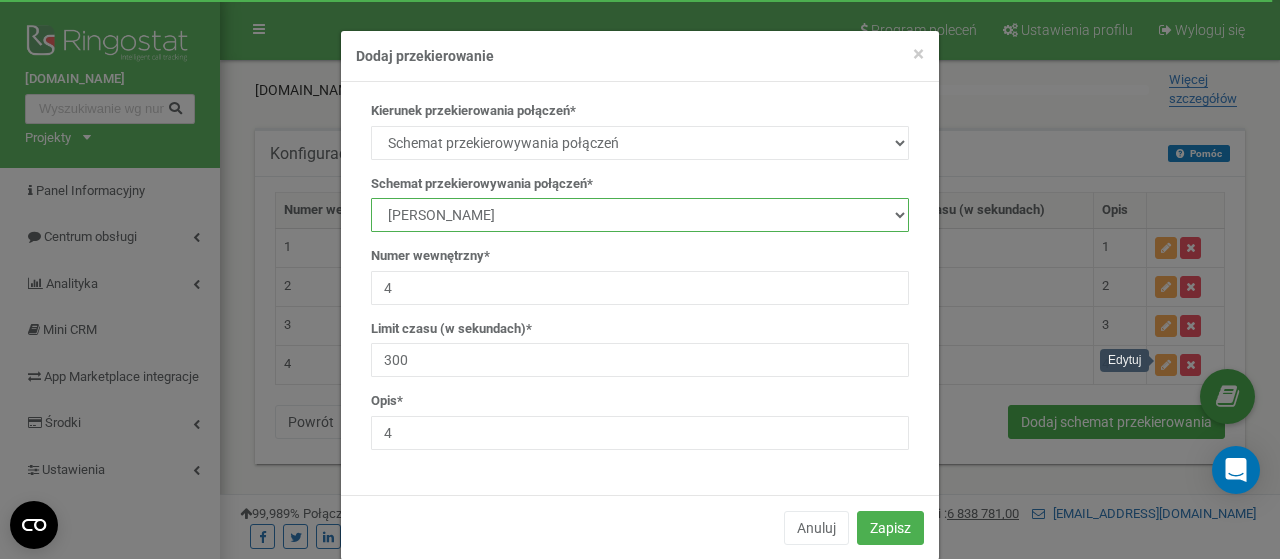 click on "Kamila Rzeszut" at bounding box center (0, 0) 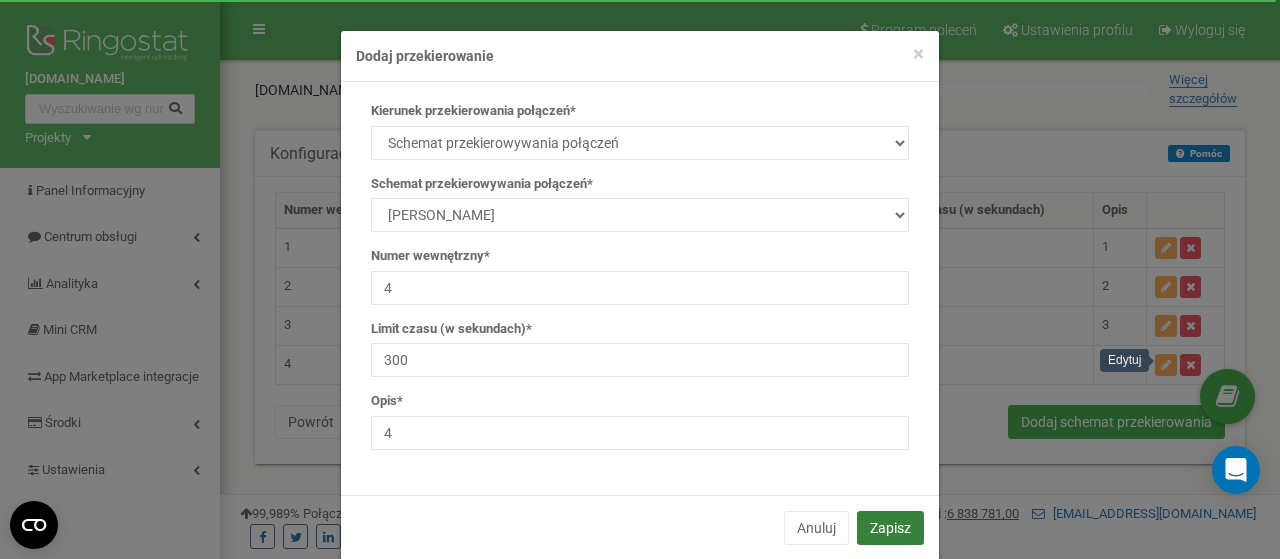 click on "Zapisz" at bounding box center (890, 528) 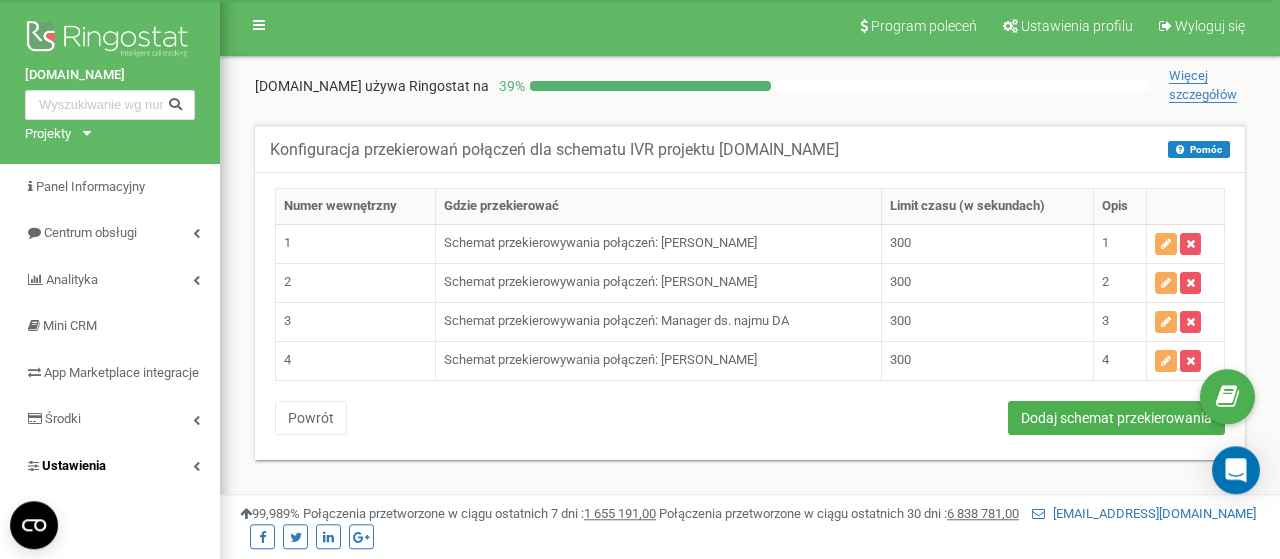 scroll, scrollTop: 0, scrollLeft: 0, axis: both 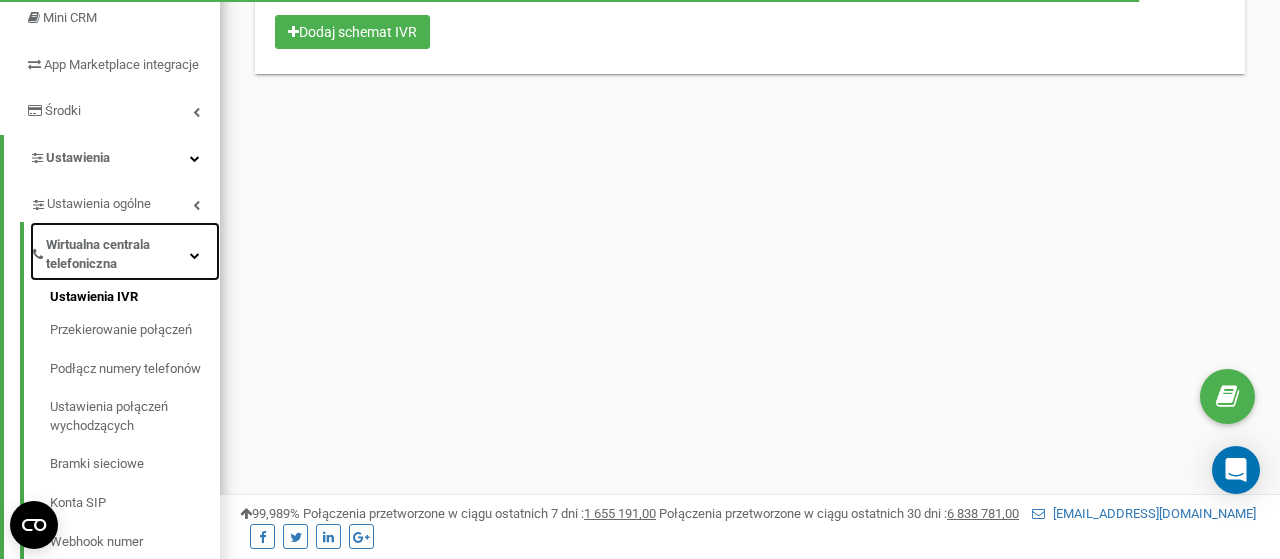 click at bounding box center (195, 255) 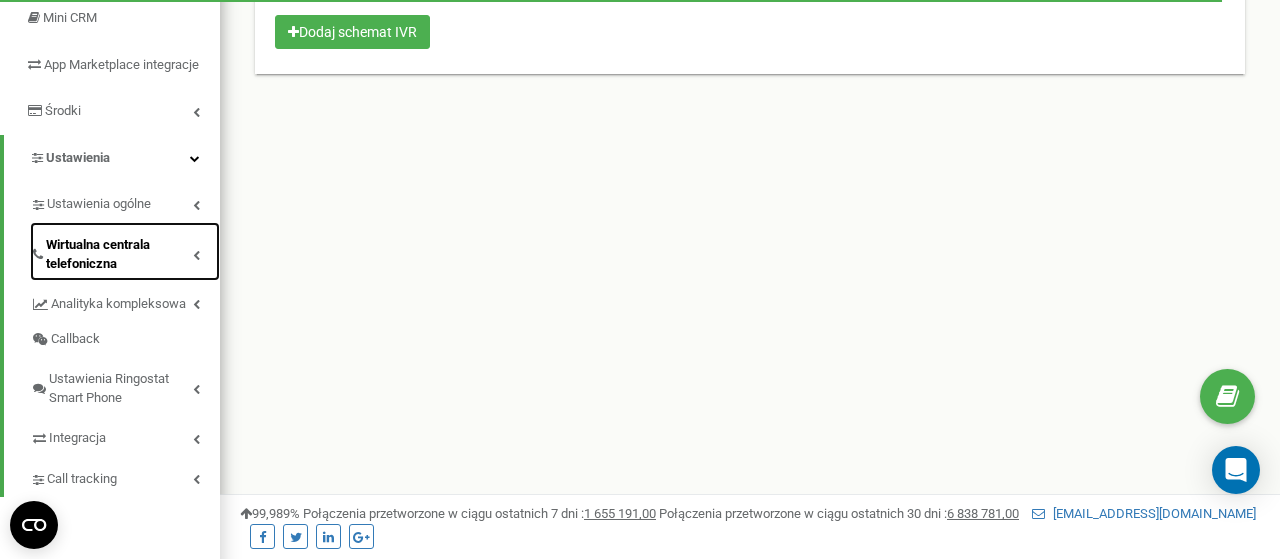 click on "Wirtualna centrala telefoniczna" at bounding box center (119, 254) 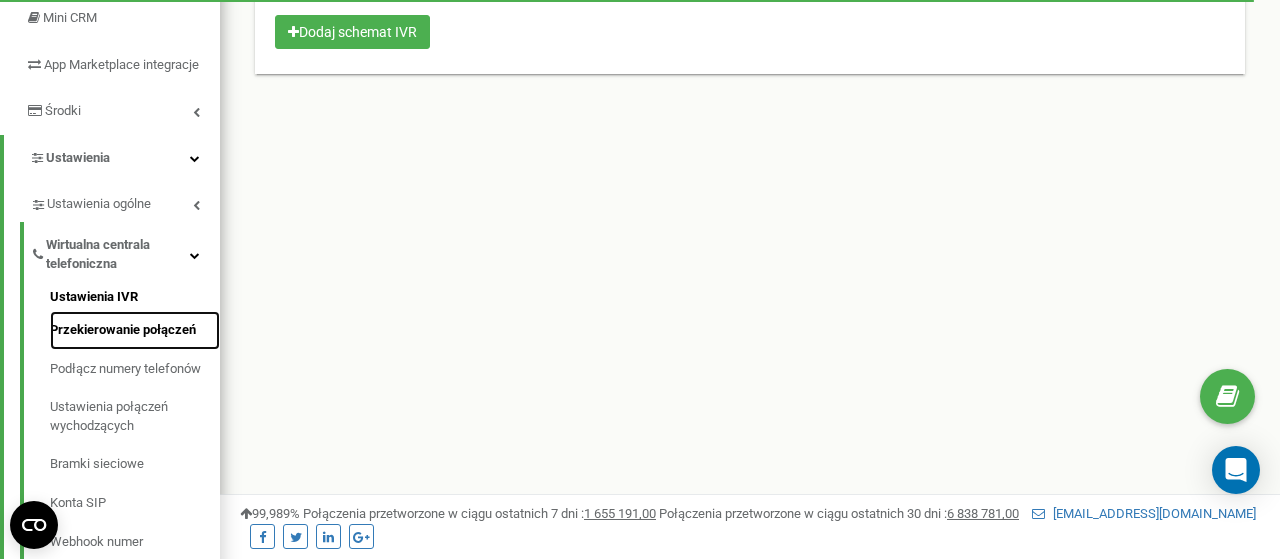 click on "Przekierowanie połączeń" at bounding box center (135, 330) 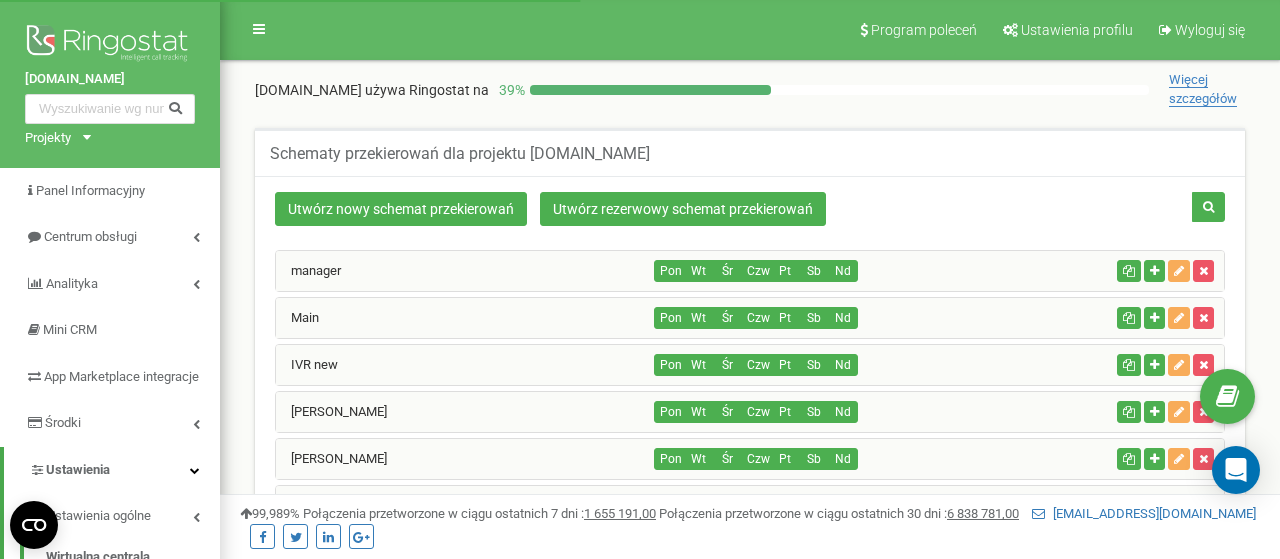 scroll, scrollTop: 0, scrollLeft: 0, axis: both 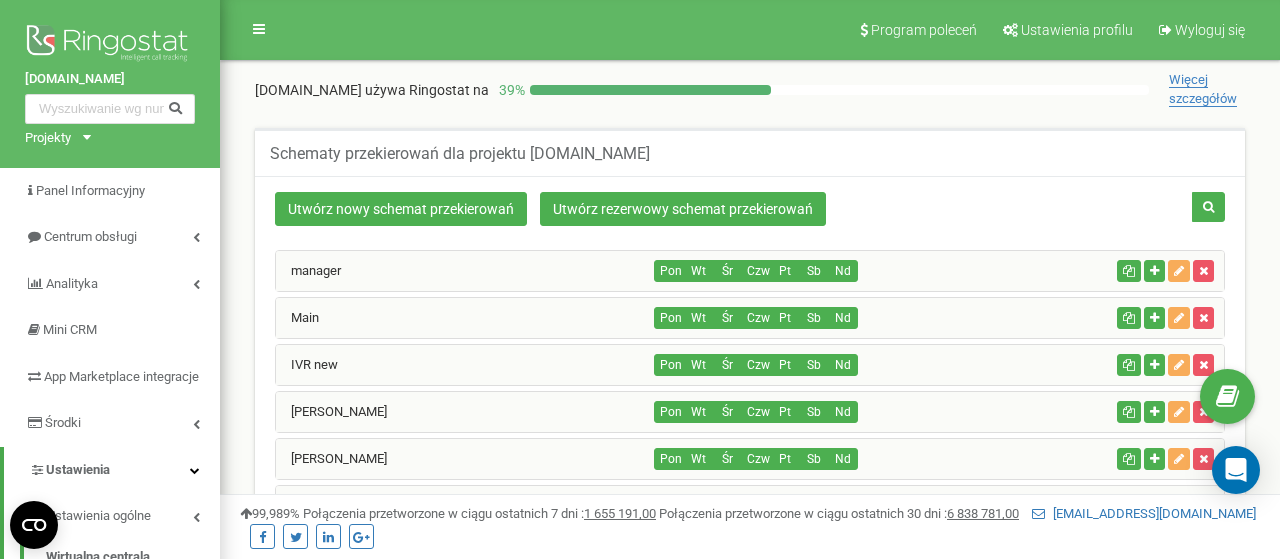 click on "IVR new" at bounding box center (465, 365) 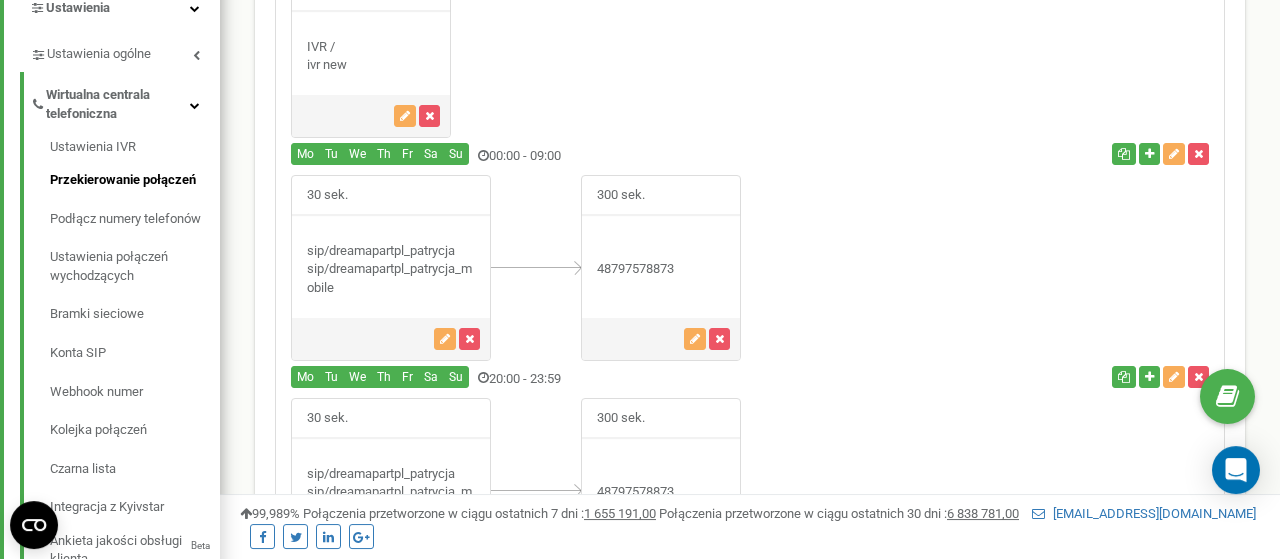 scroll, scrollTop: 520, scrollLeft: 0, axis: vertical 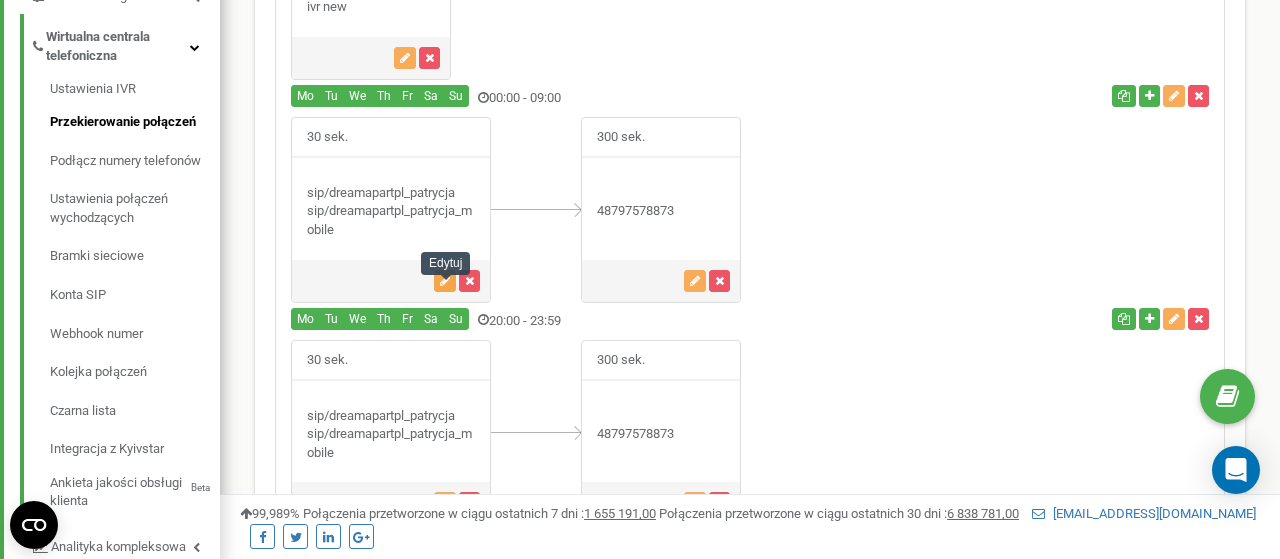 click at bounding box center (445, 281) 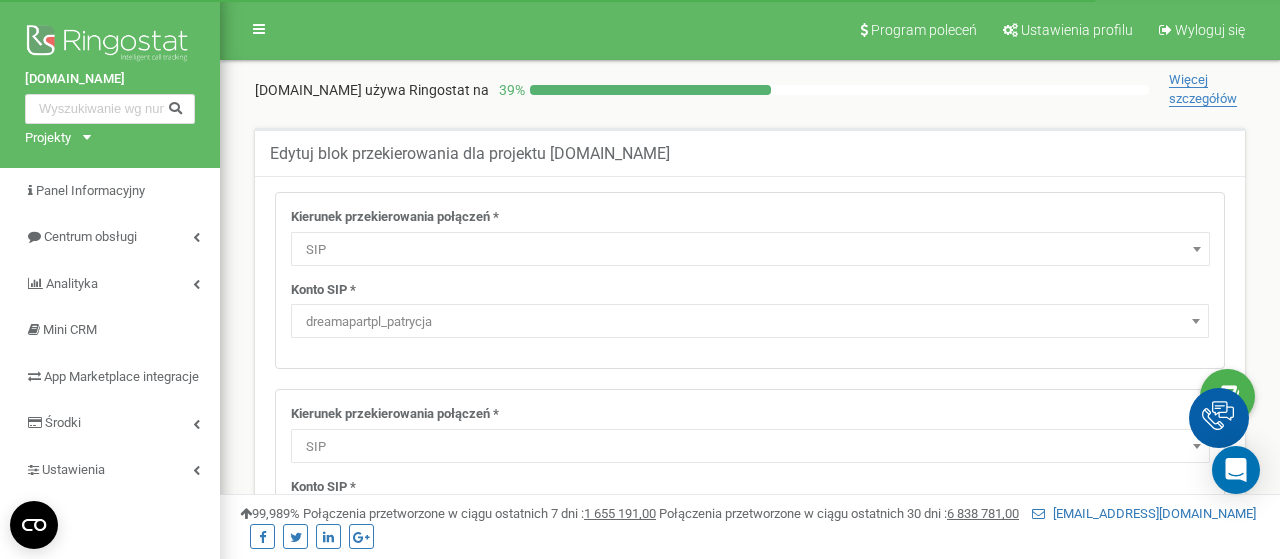select on "SIP" 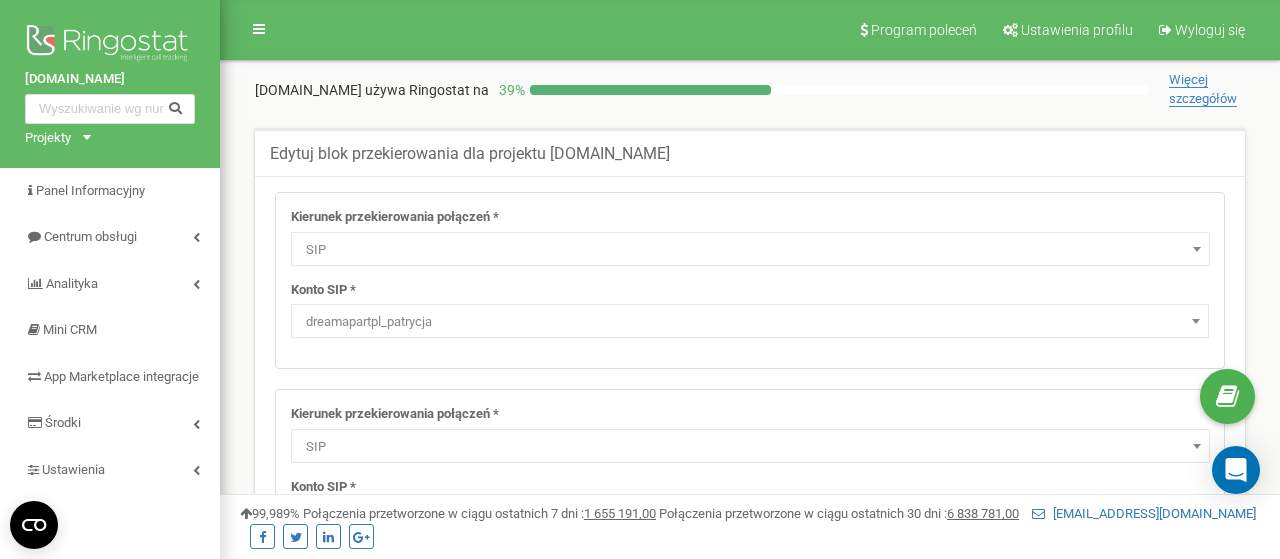 click at bounding box center (1196, 321) 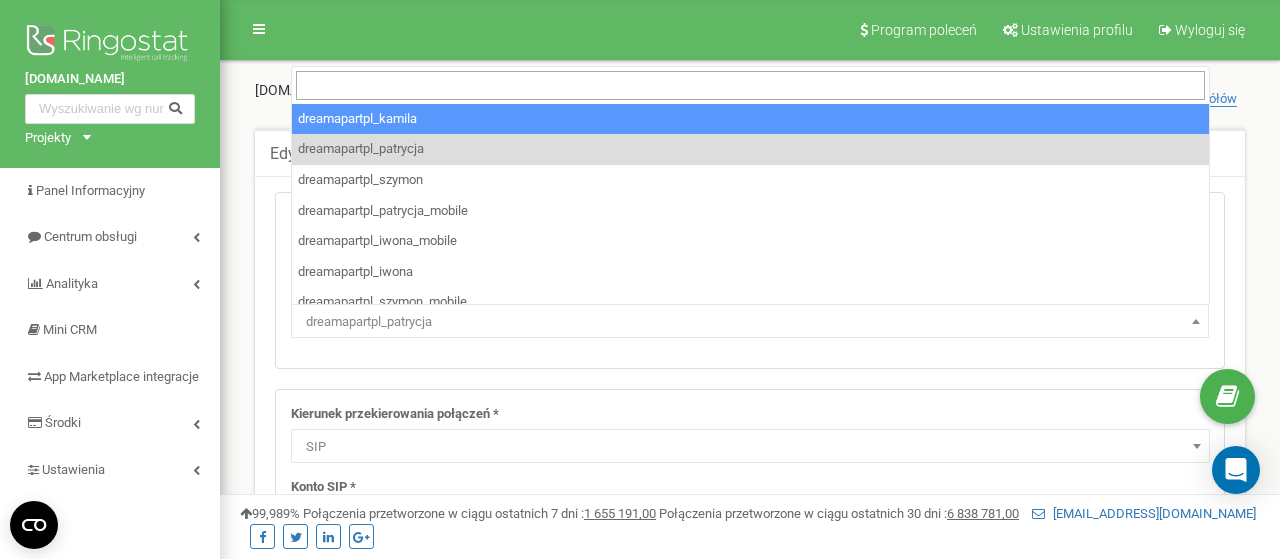 select on "dreamapartpl_kamila" 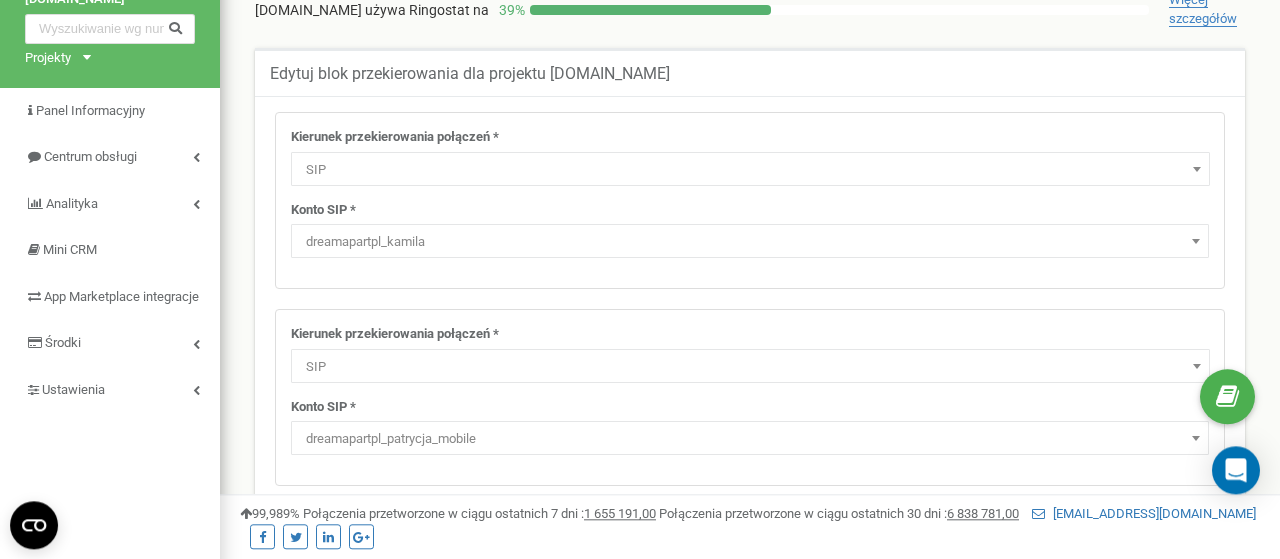 scroll, scrollTop: 312, scrollLeft: 0, axis: vertical 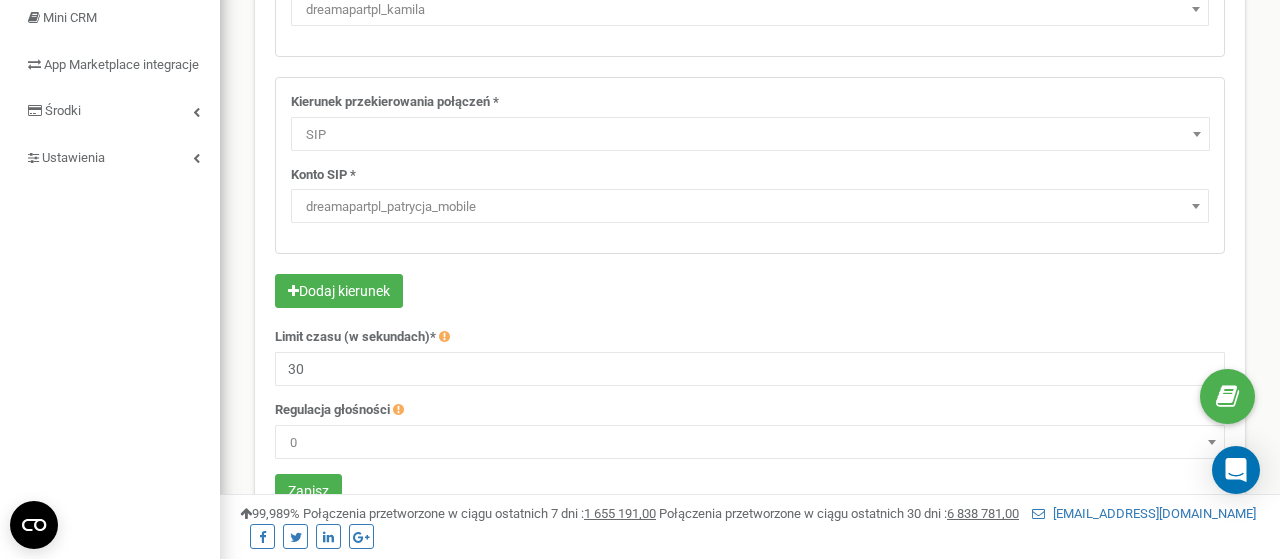 click at bounding box center (1196, 206) 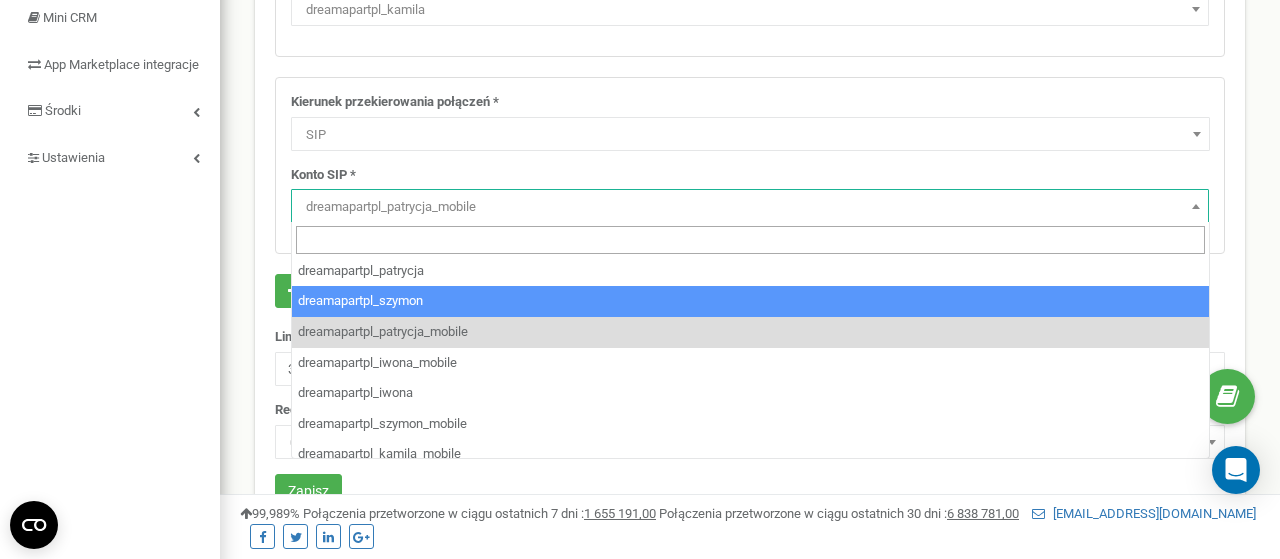 scroll, scrollTop: 45, scrollLeft: 0, axis: vertical 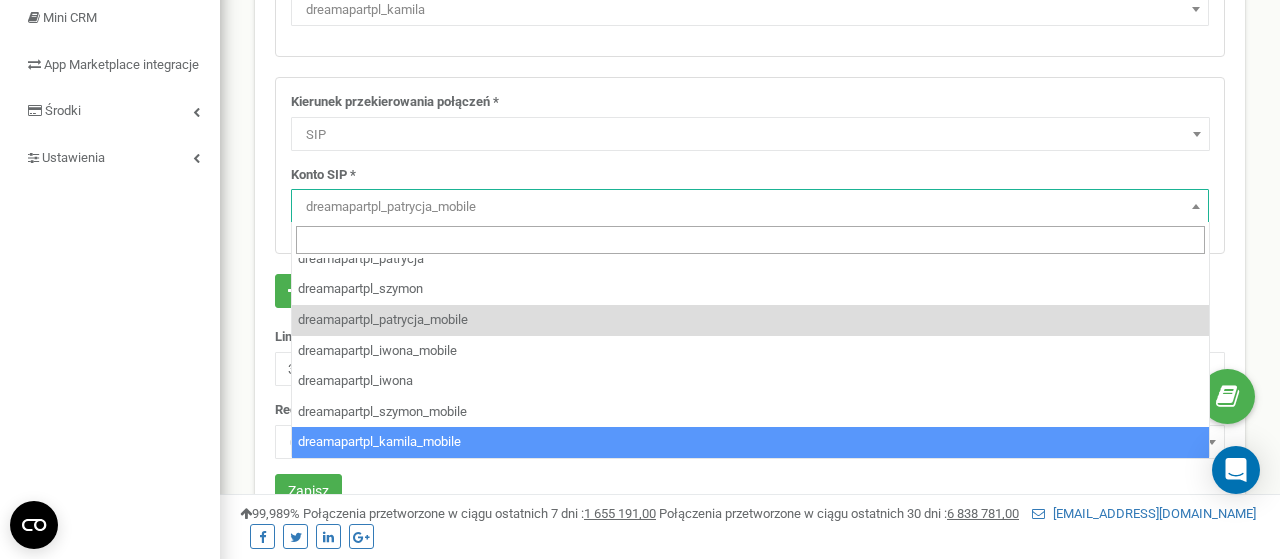 select on "dreamapartpl_kamila_mobile" 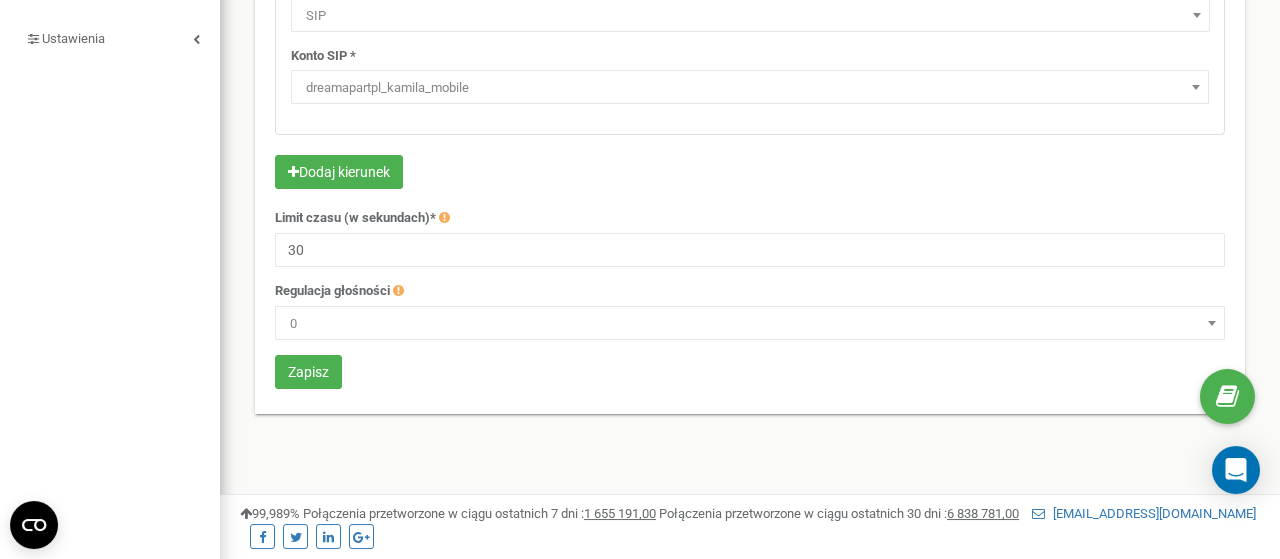 scroll, scrollTop: 520, scrollLeft: 0, axis: vertical 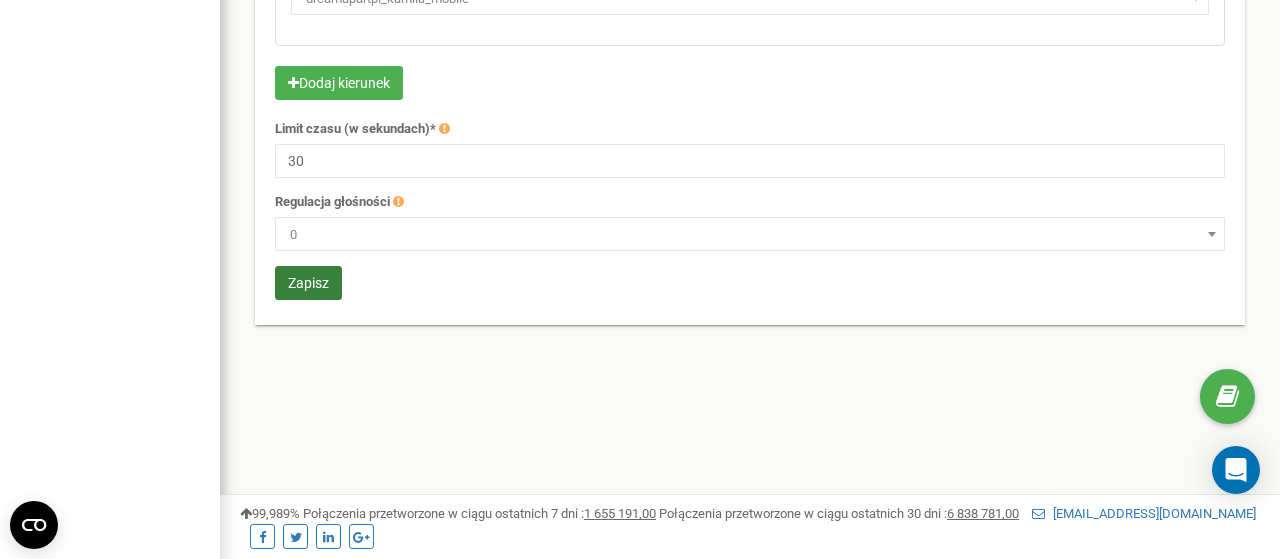 click on "Zapisz" at bounding box center [308, 283] 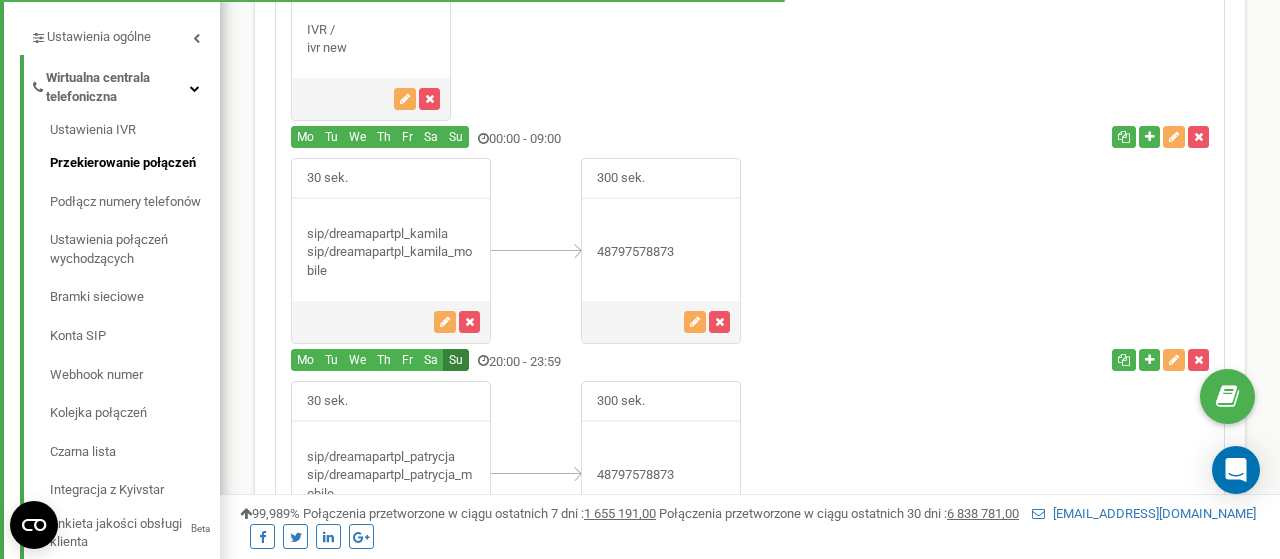 scroll, scrollTop: 790, scrollLeft: 0, axis: vertical 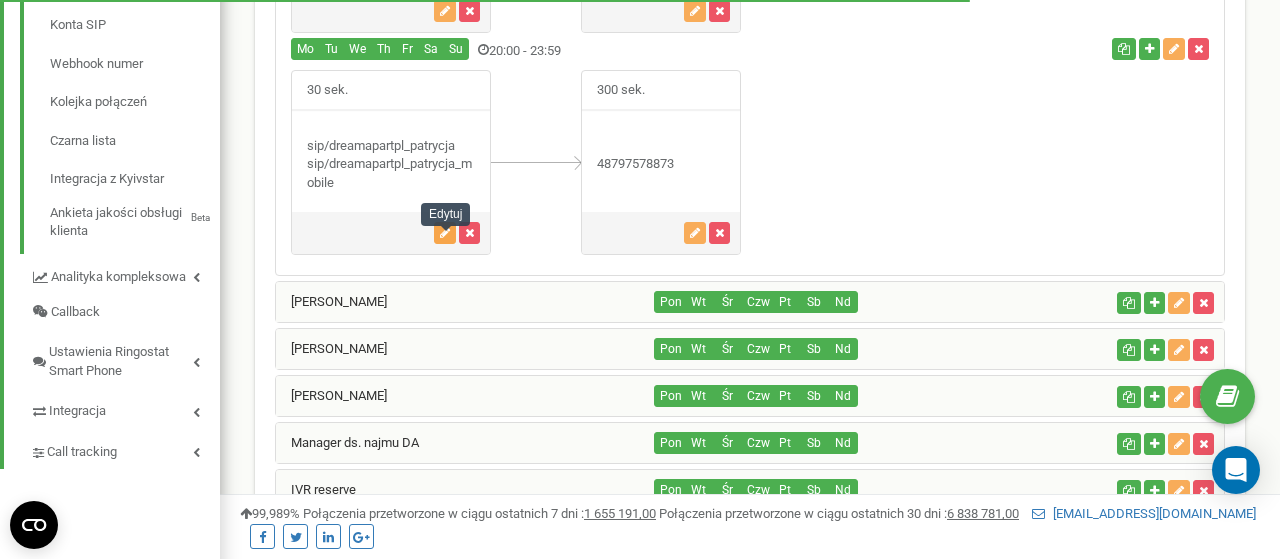 click at bounding box center (445, 233) 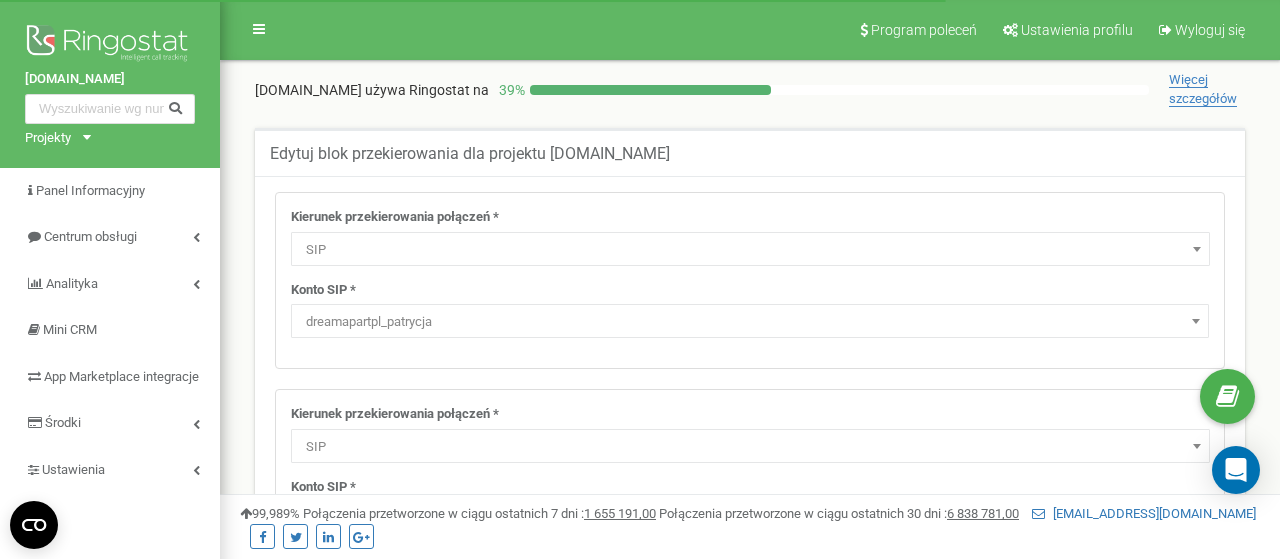 select on "SIP" 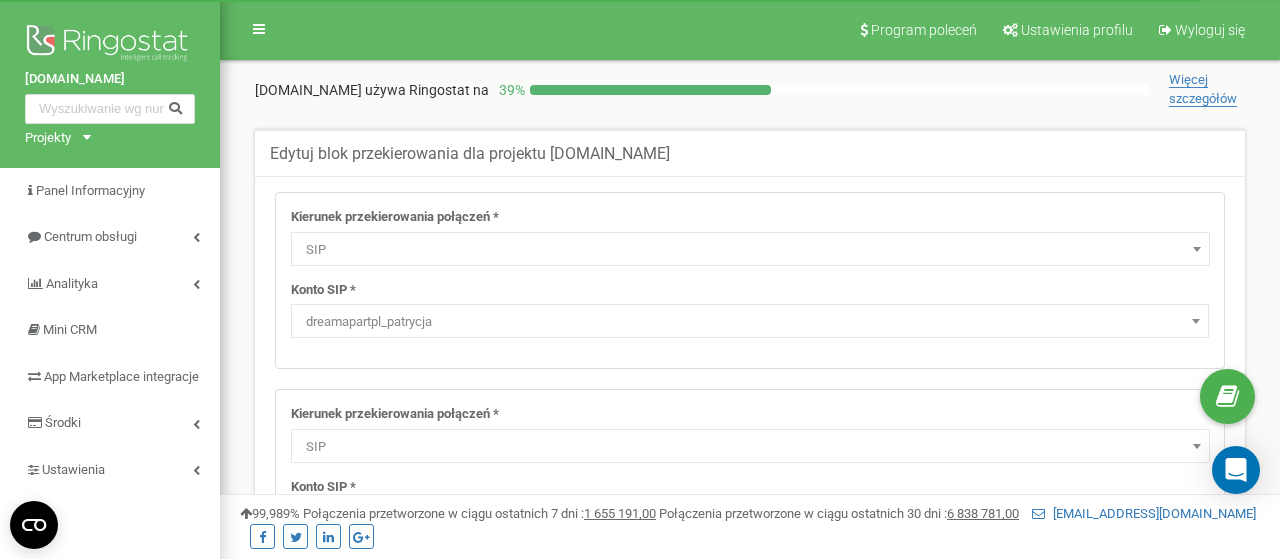 click at bounding box center (1196, 321) 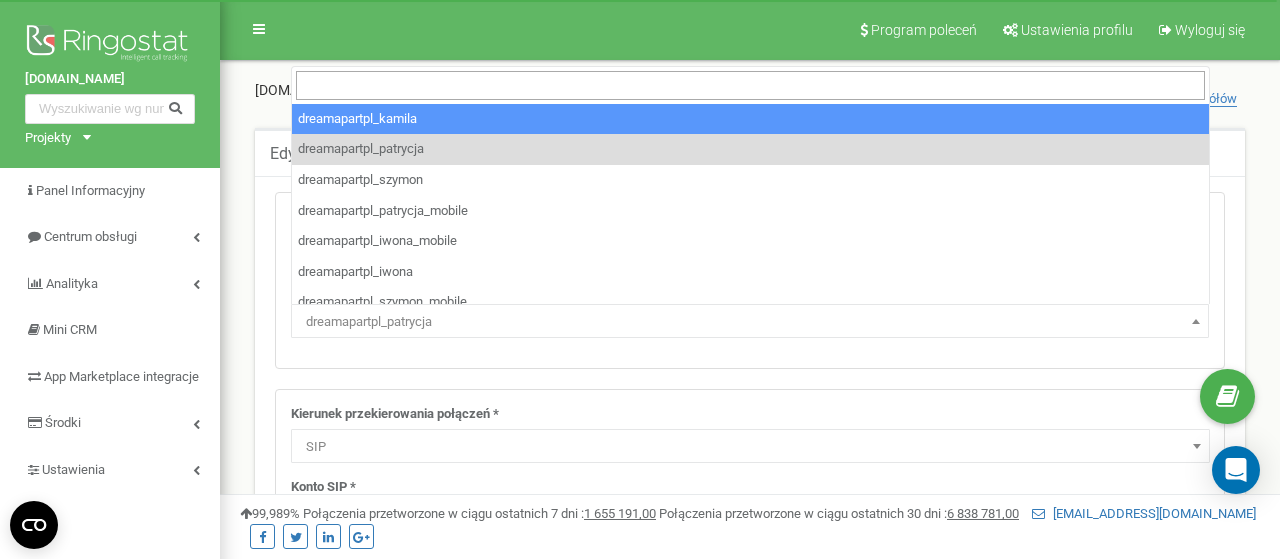 select on "dreamapartpl_kamila" 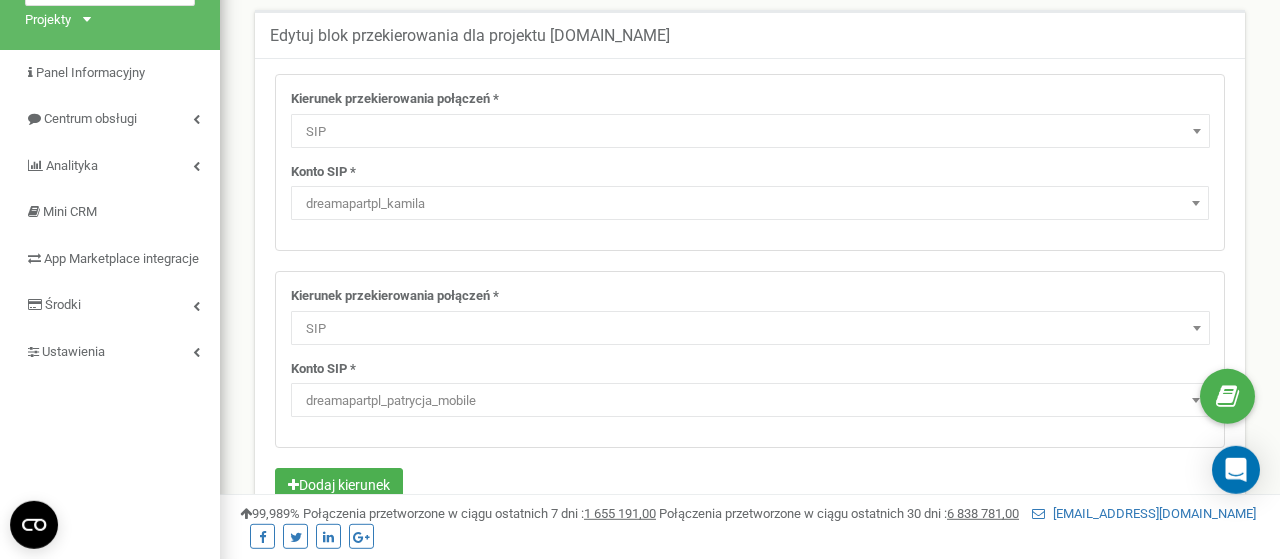 scroll, scrollTop: 208, scrollLeft: 0, axis: vertical 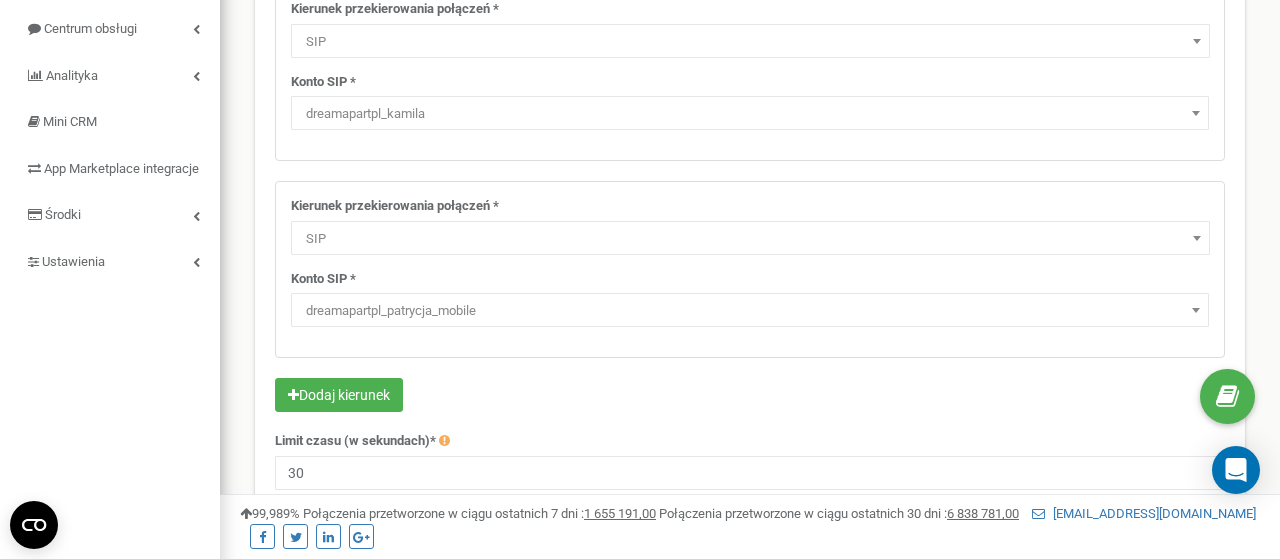 click at bounding box center (1196, 310) 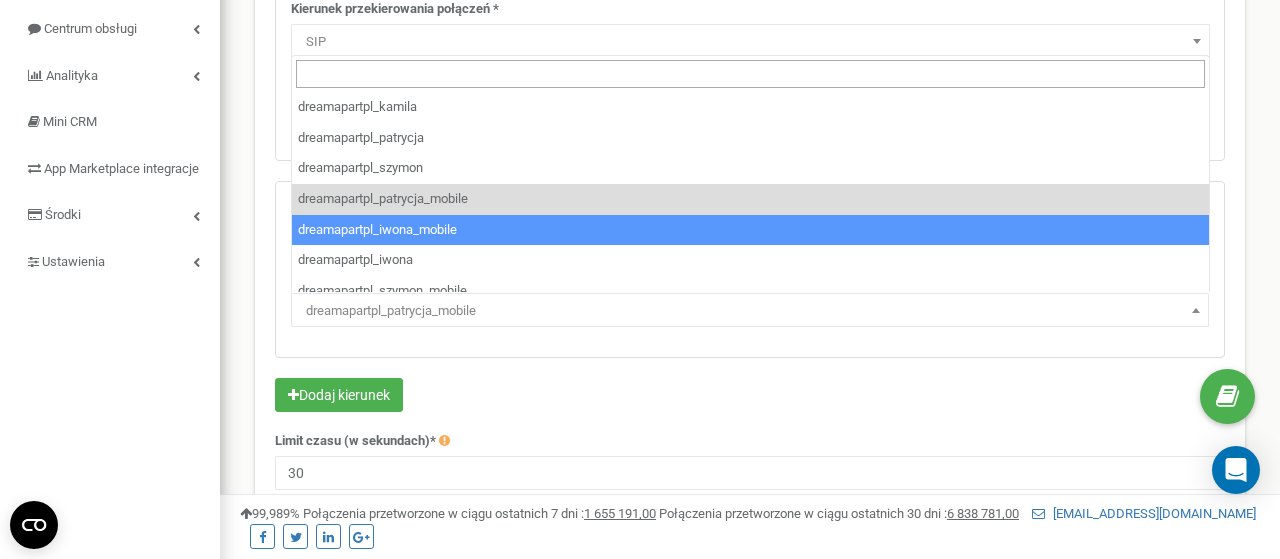 scroll, scrollTop: 45, scrollLeft: 0, axis: vertical 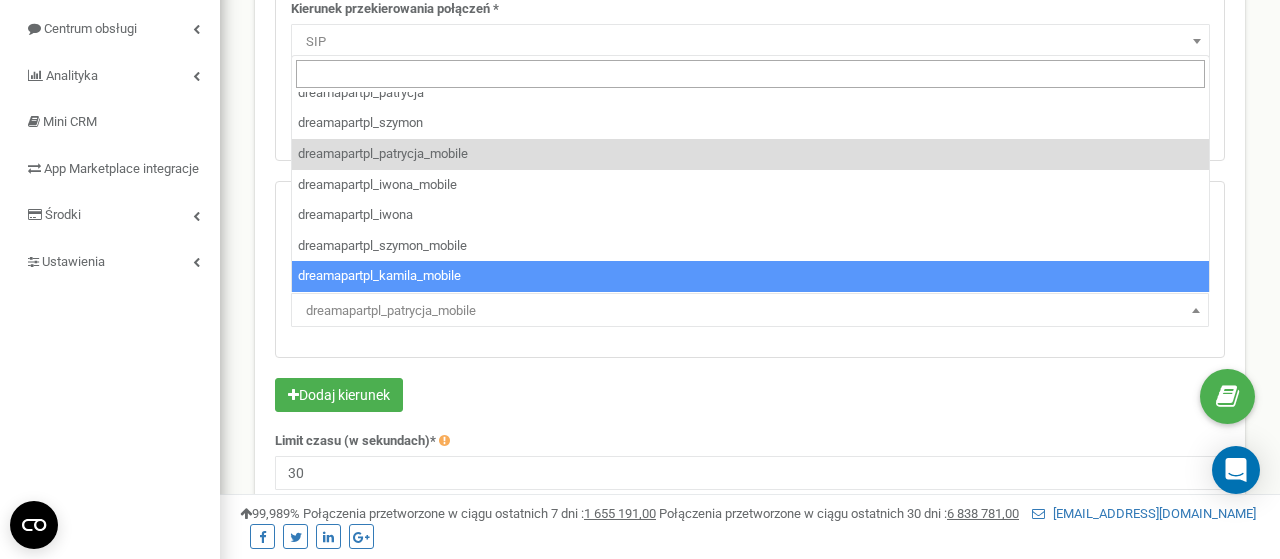 select on "dreamapartpl_kamila_mobile" 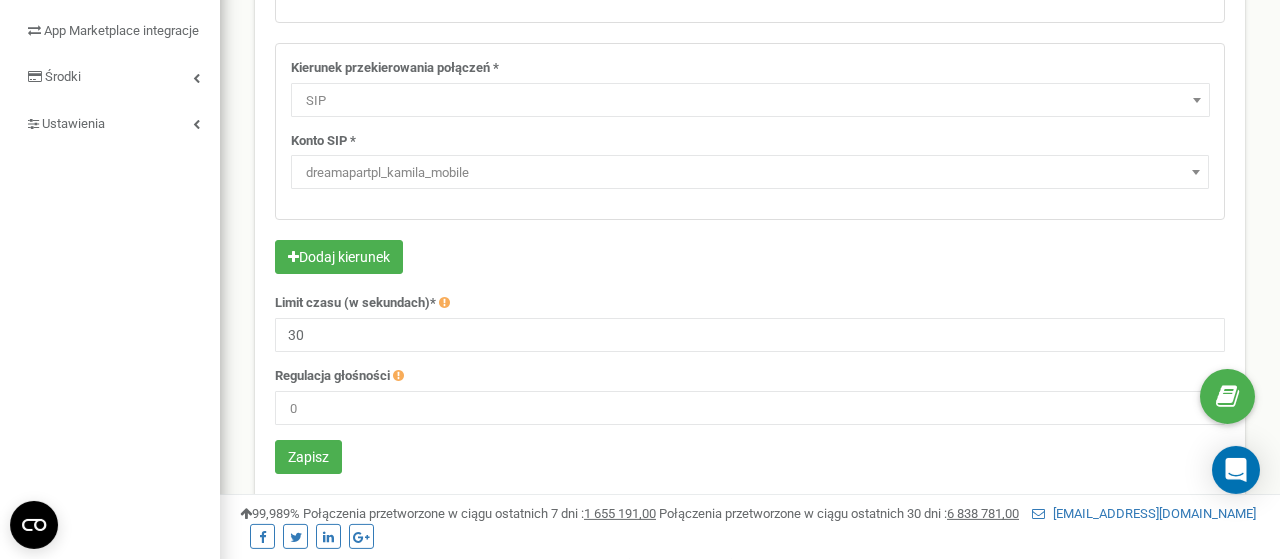 scroll, scrollTop: 520, scrollLeft: 0, axis: vertical 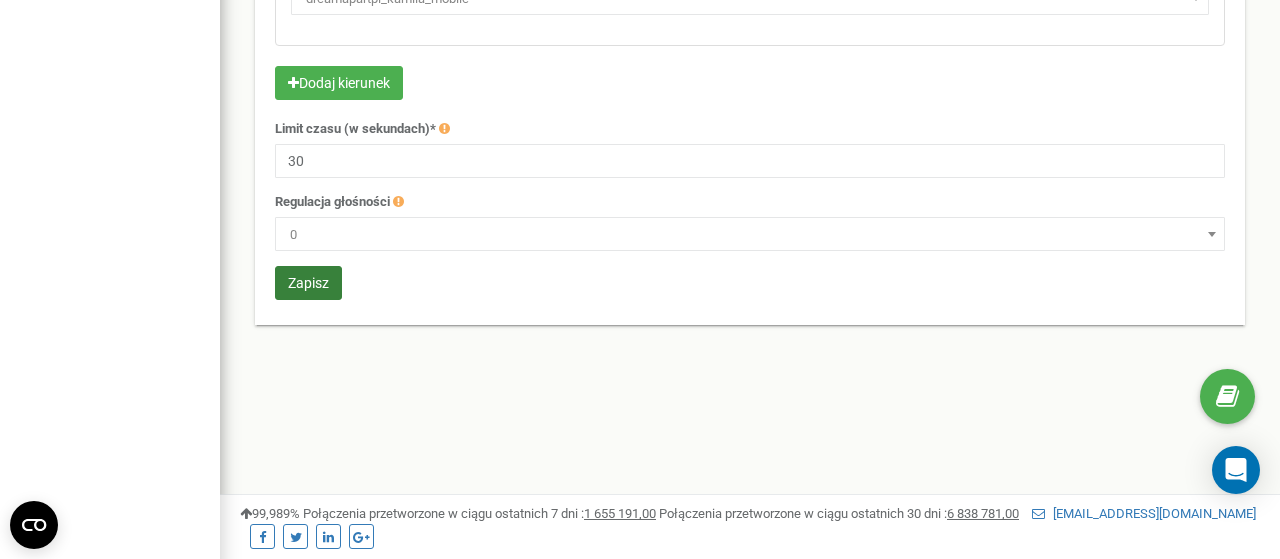 click on "Zapisz" at bounding box center [308, 283] 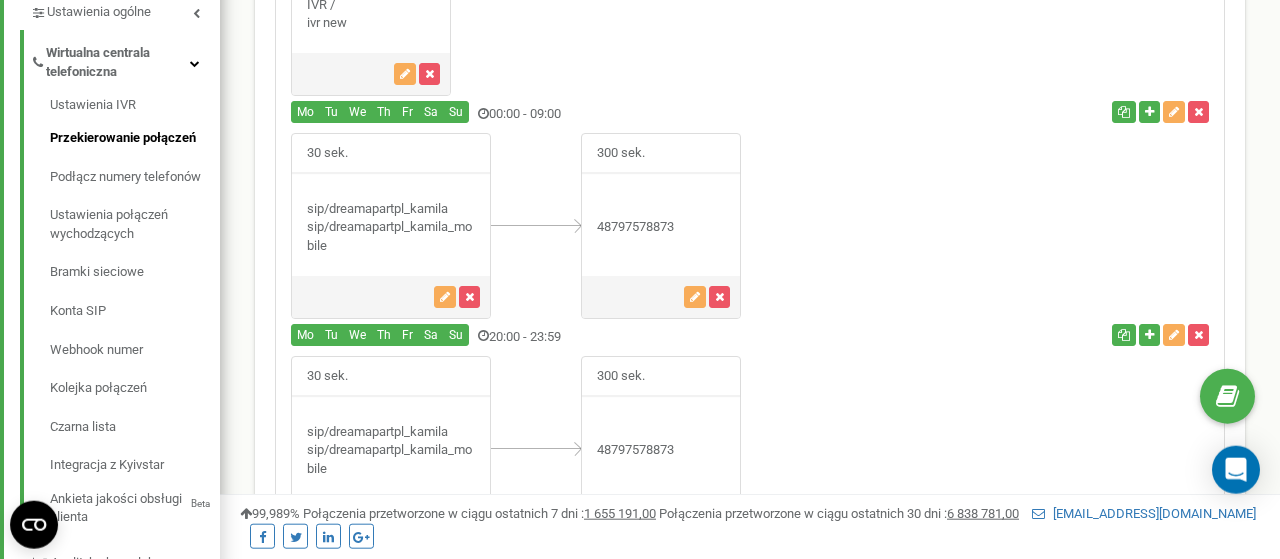 scroll, scrollTop: 467, scrollLeft: 0, axis: vertical 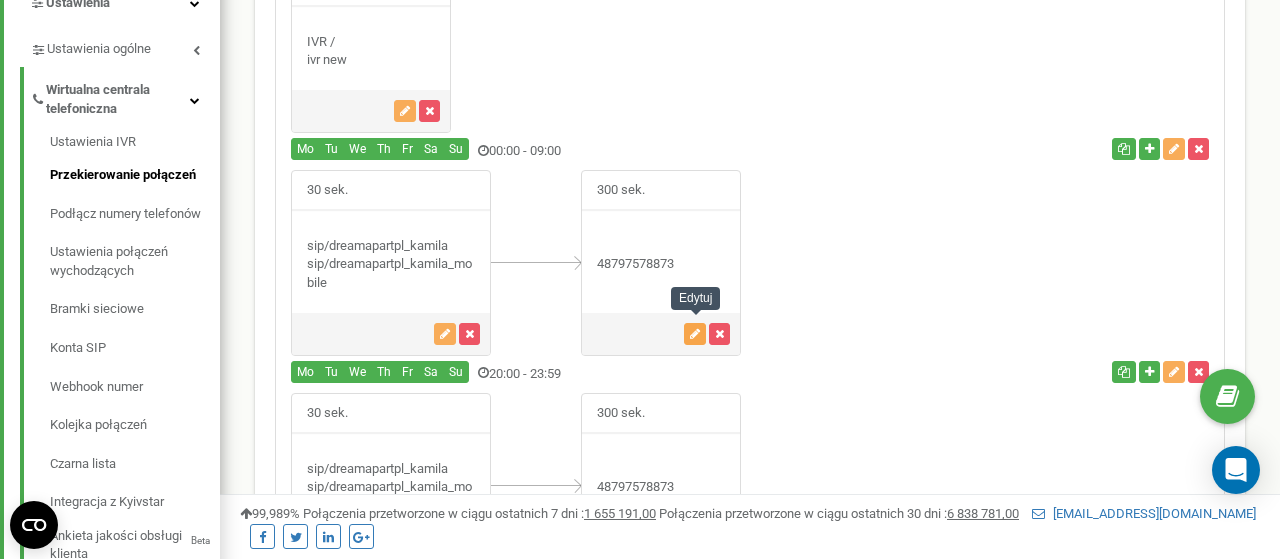 click at bounding box center [695, 334] 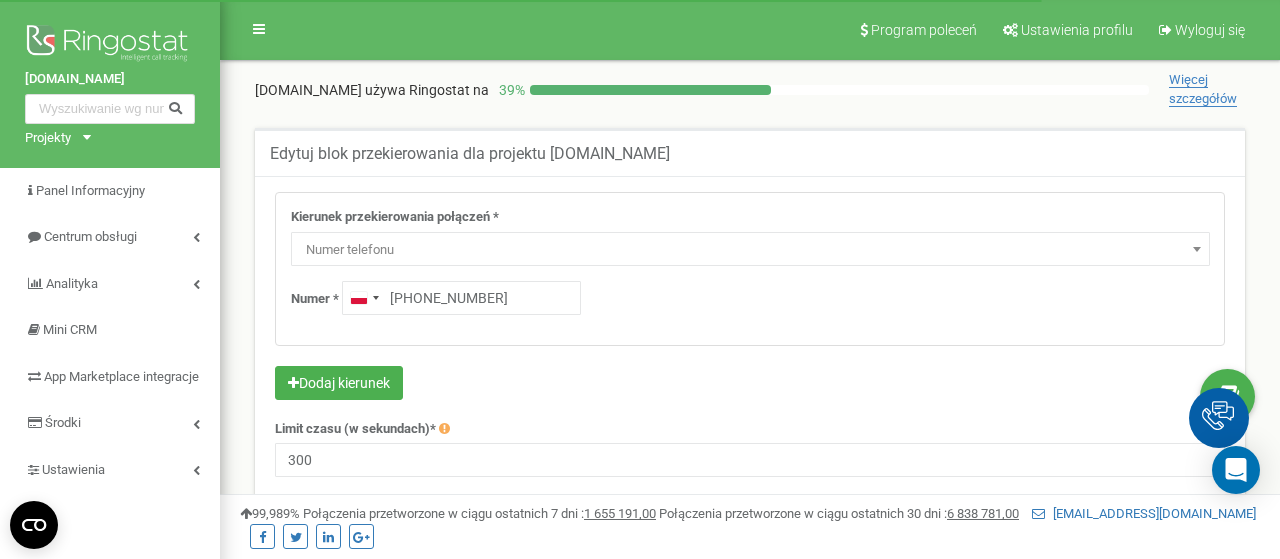 scroll, scrollTop: 0, scrollLeft: 0, axis: both 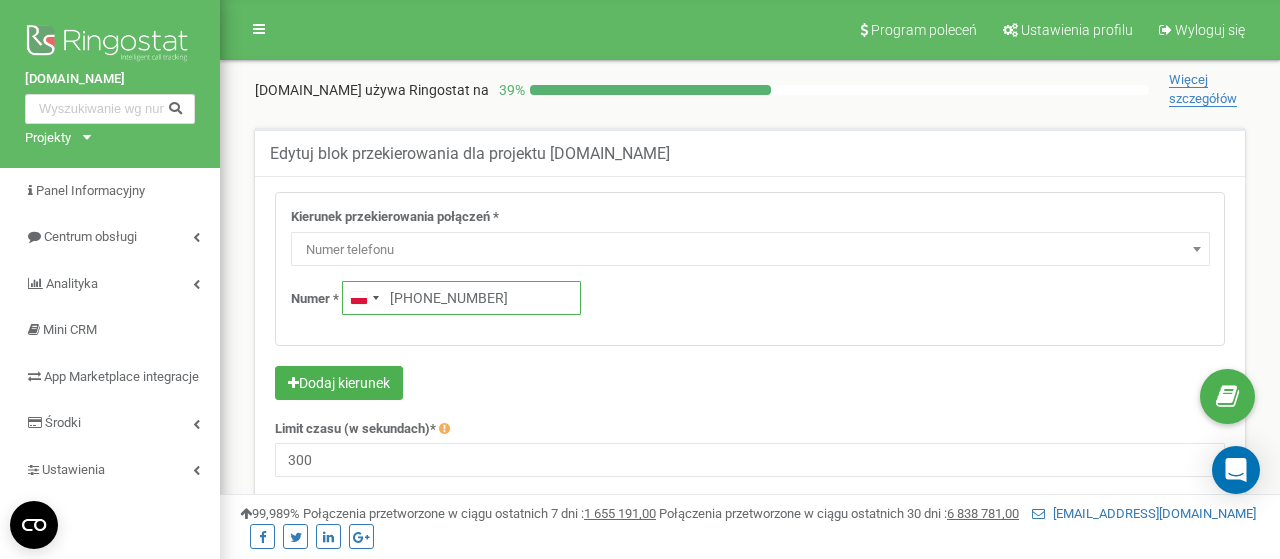 click on "[PHONE_NUMBER]" at bounding box center [461, 298] 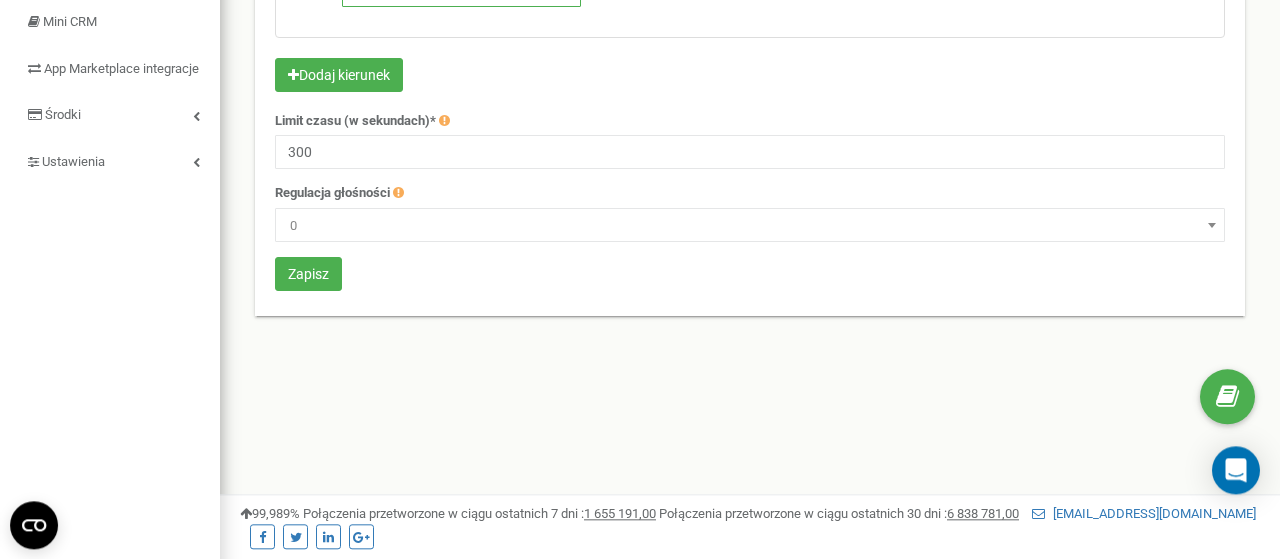 scroll, scrollTop: 312, scrollLeft: 0, axis: vertical 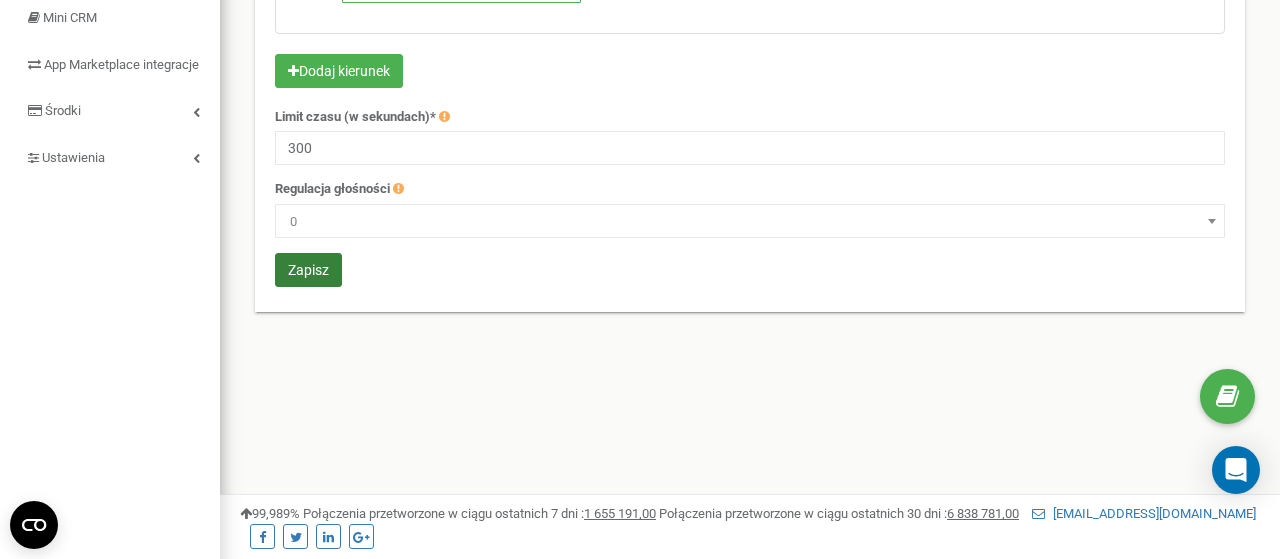 type on "[PHONE_NUMBER]" 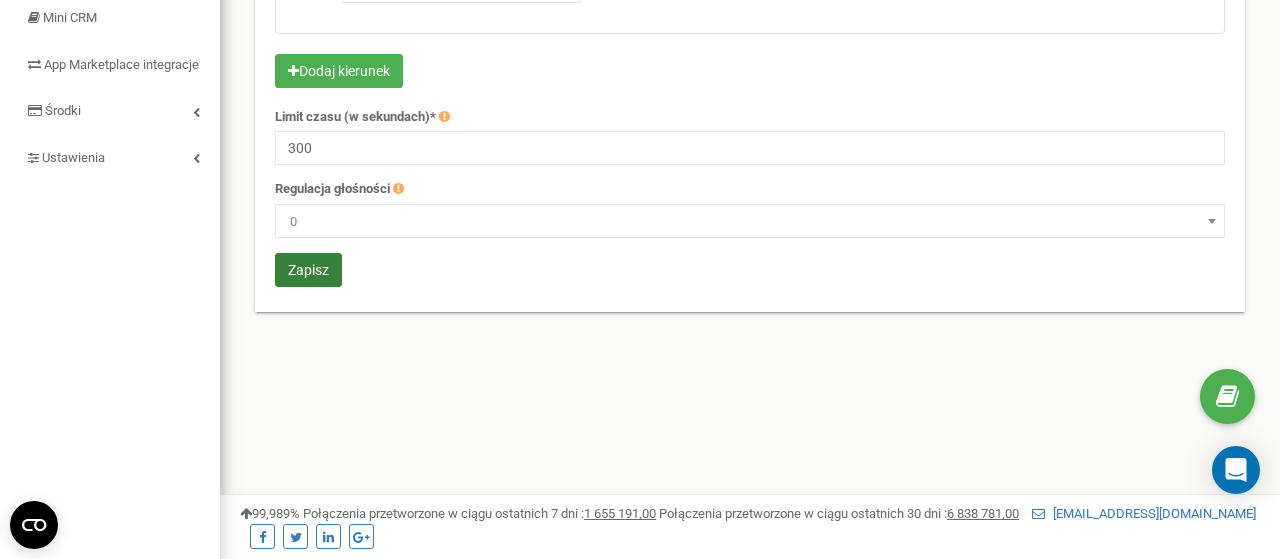 click on "Zapisz" at bounding box center [308, 270] 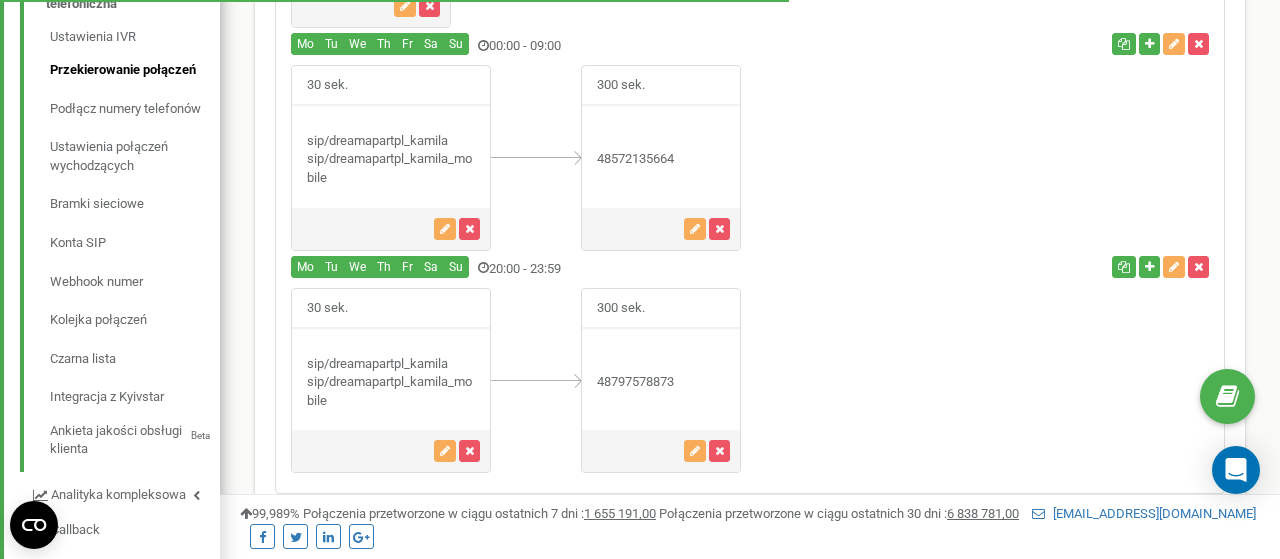 scroll, scrollTop: 572, scrollLeft: 0, axis: vertical 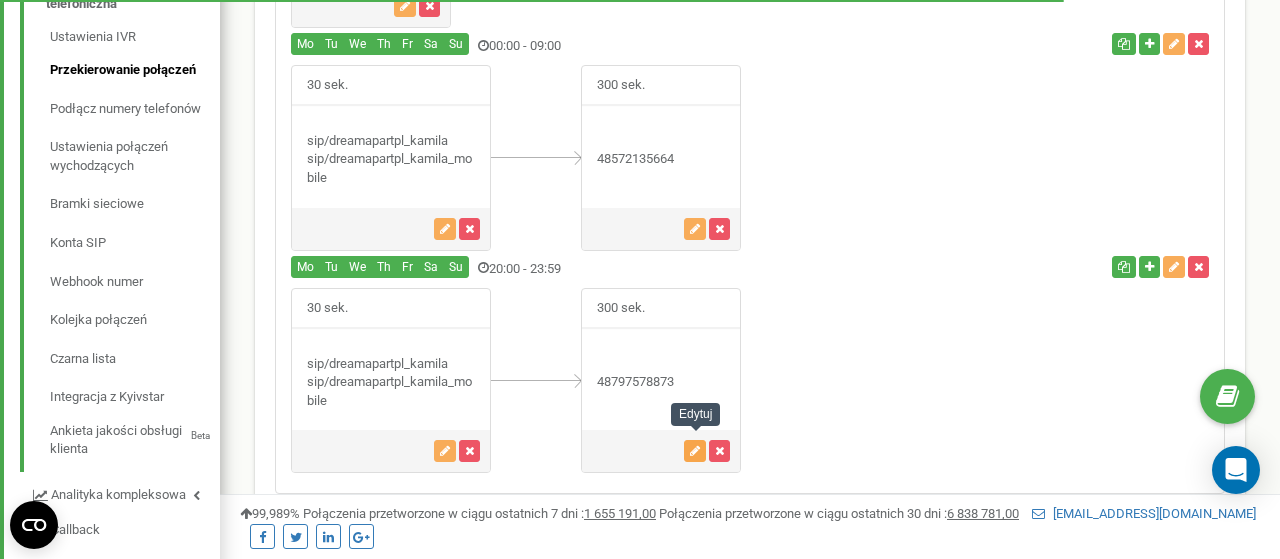 click at bounding box center [695, 451] 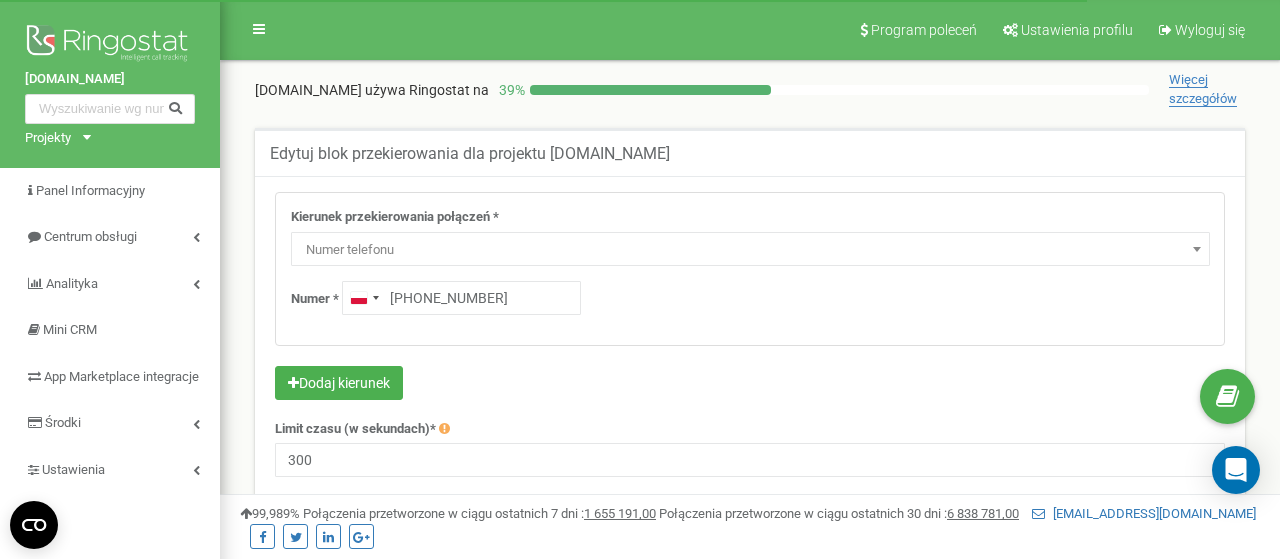 scroll, scrollTop: 0, scrollLeft: 0, axis: both 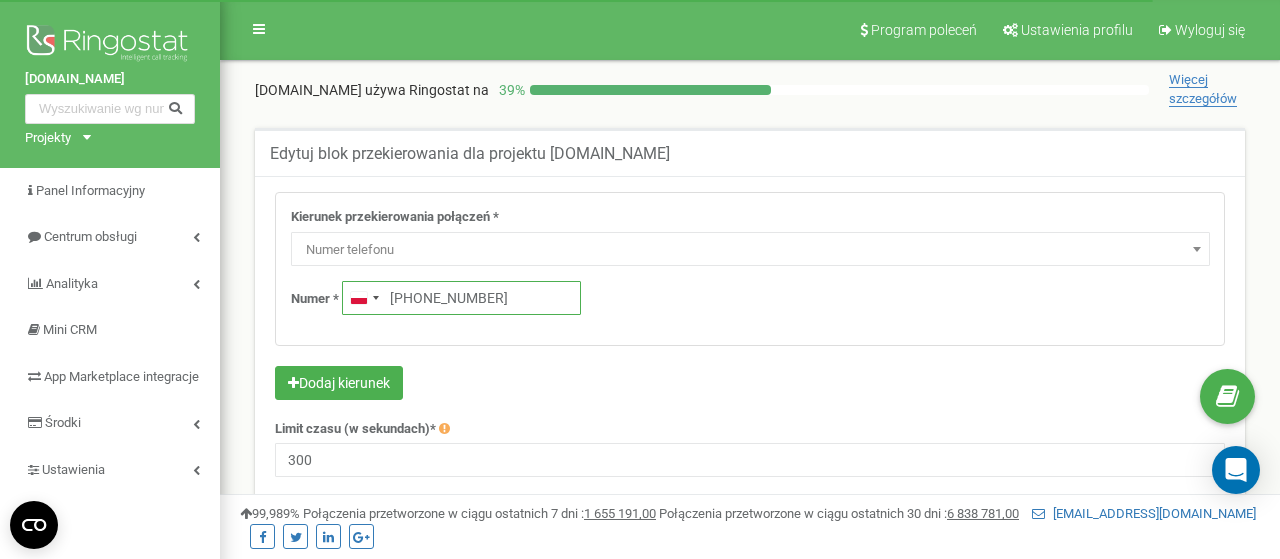 click on "+48797578873" at bounding box center (461, 298) 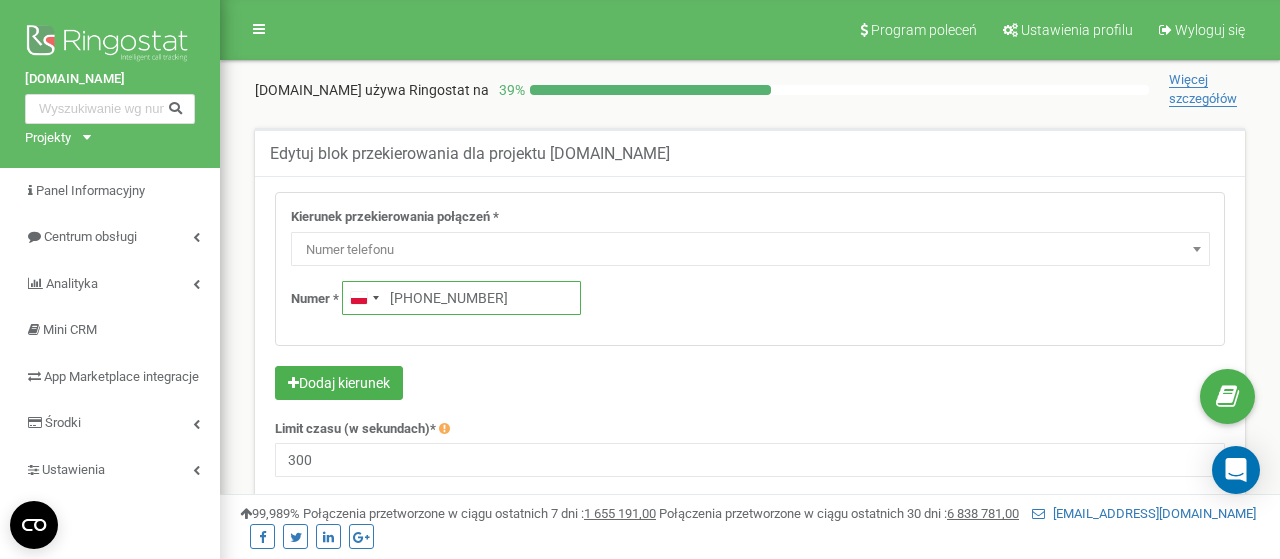 scroll, scrollTop: 312, scrollLeft: 0, axis: vertical 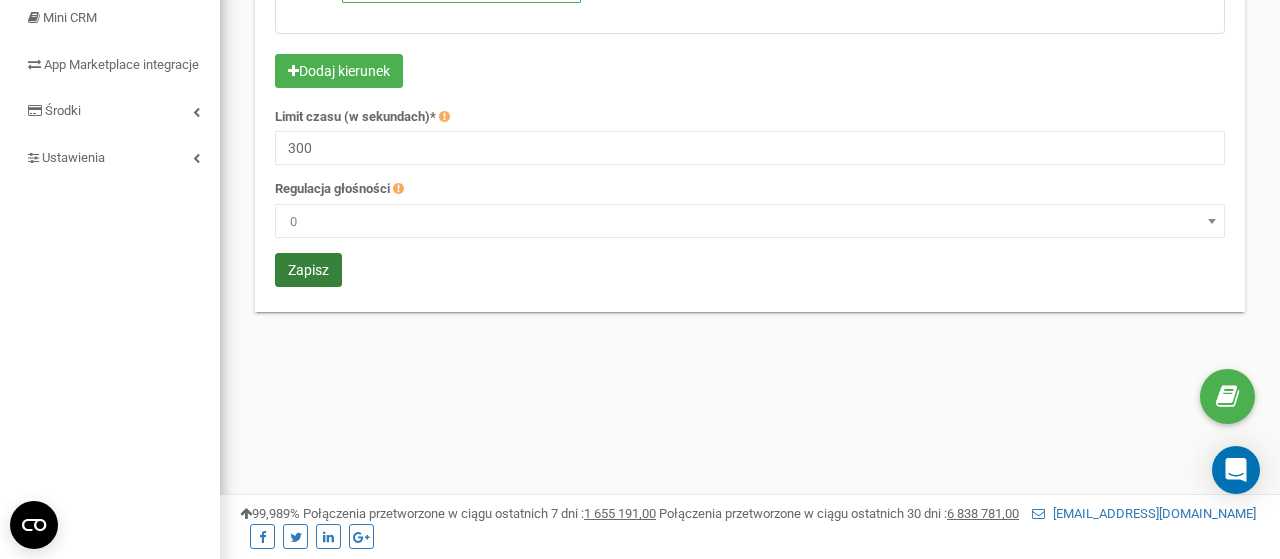 type on "+48 572 135 664" 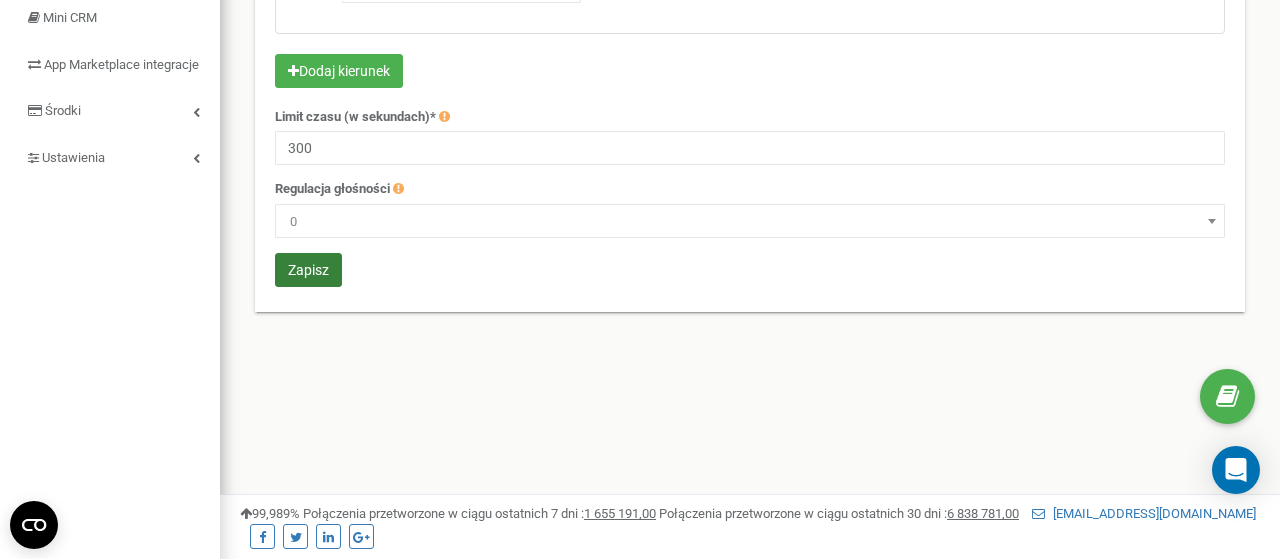 click on "Zapisz" at bounding box center [308, 270] 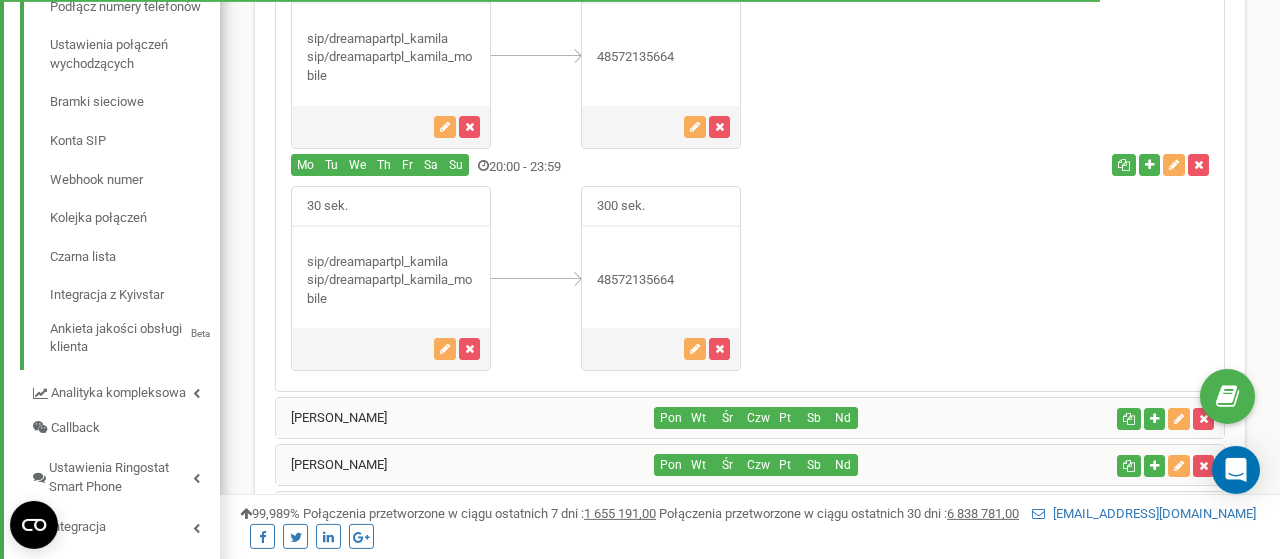 scroll, scrollTop: 676, scrollLeft: 0, axis: vertical 